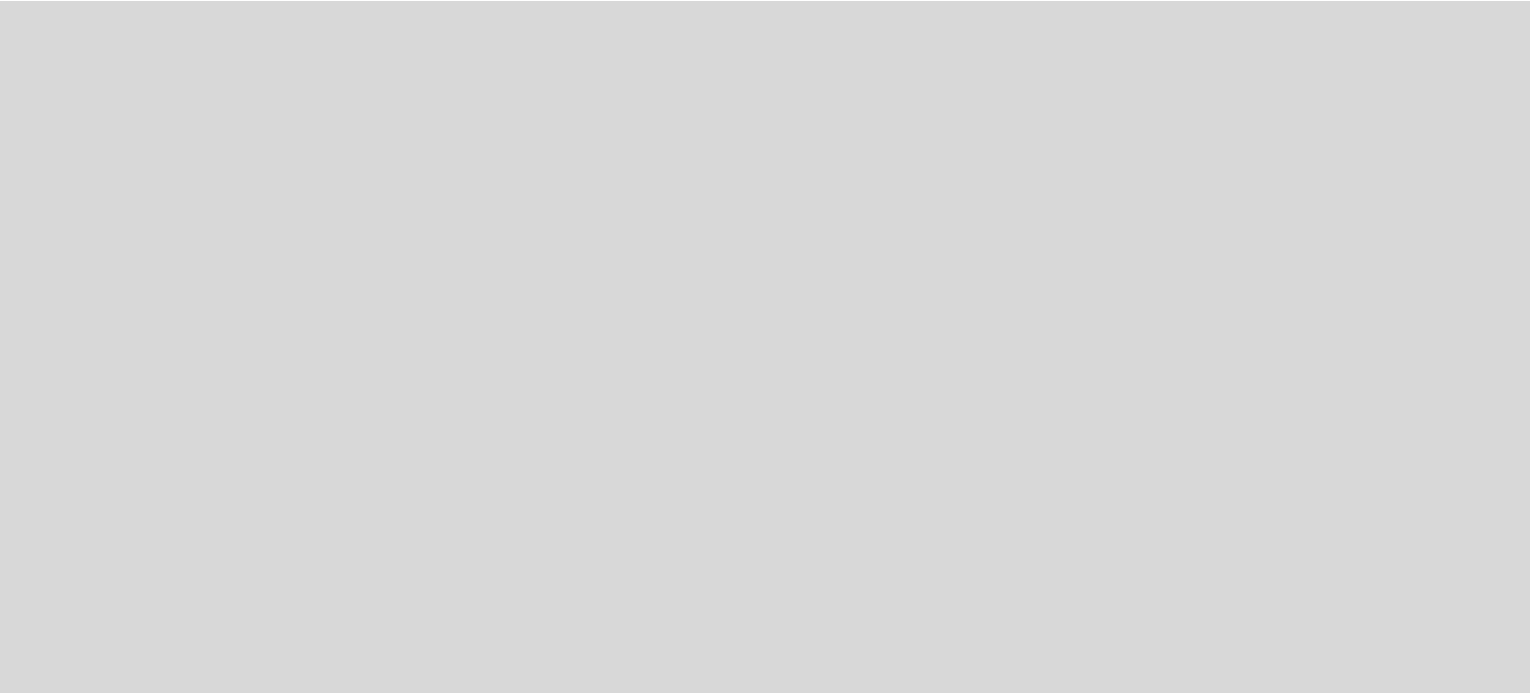 scroll, scrollTop: 0, scrollLeft: 0, axis: both 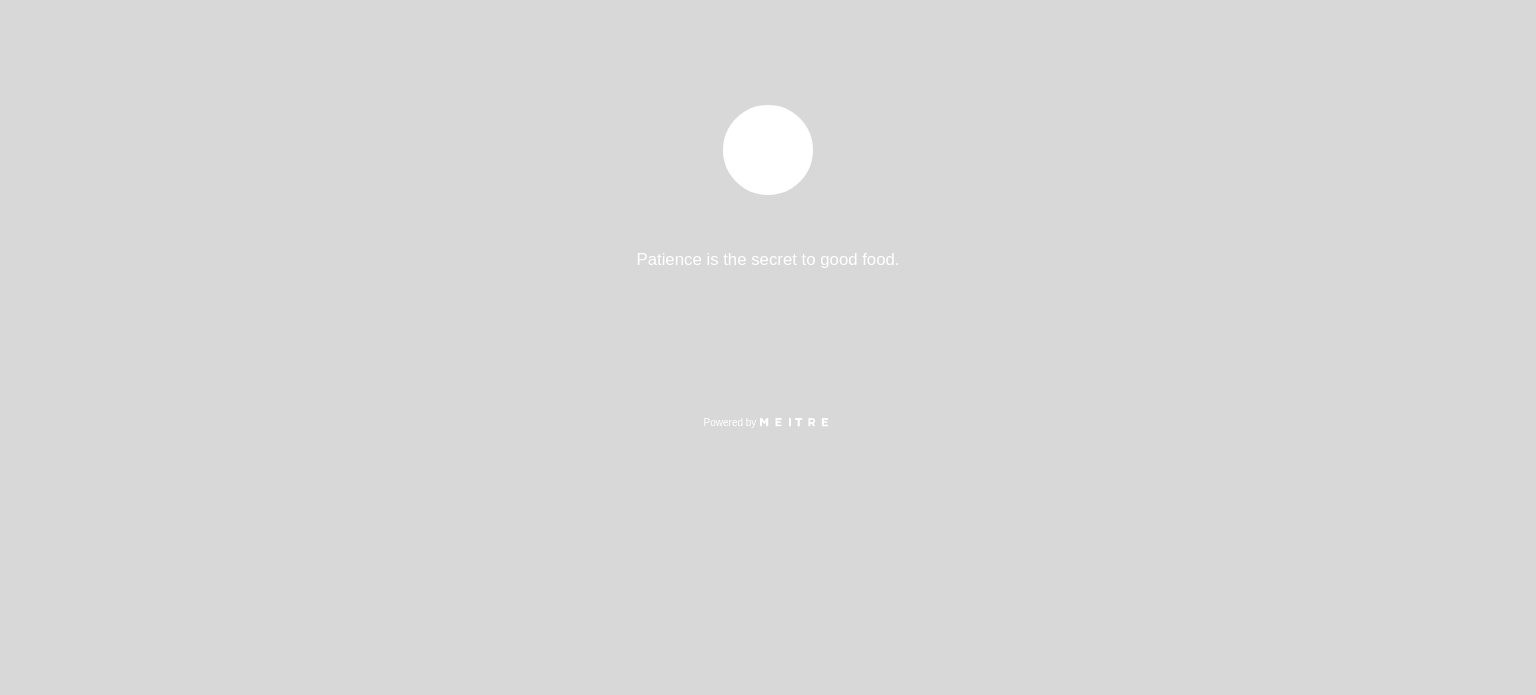 select on "es" 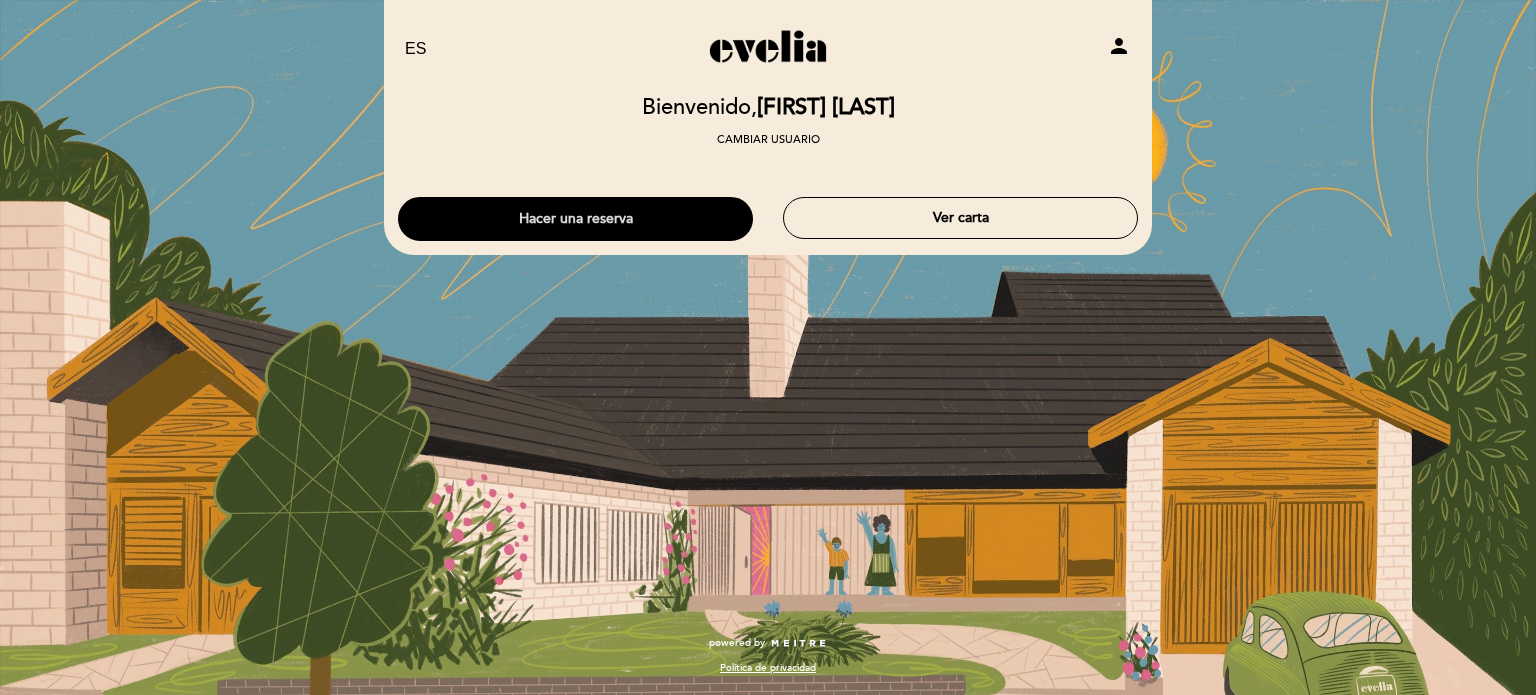 click on "Hacer una reserva" at bounding box center [575, 219] 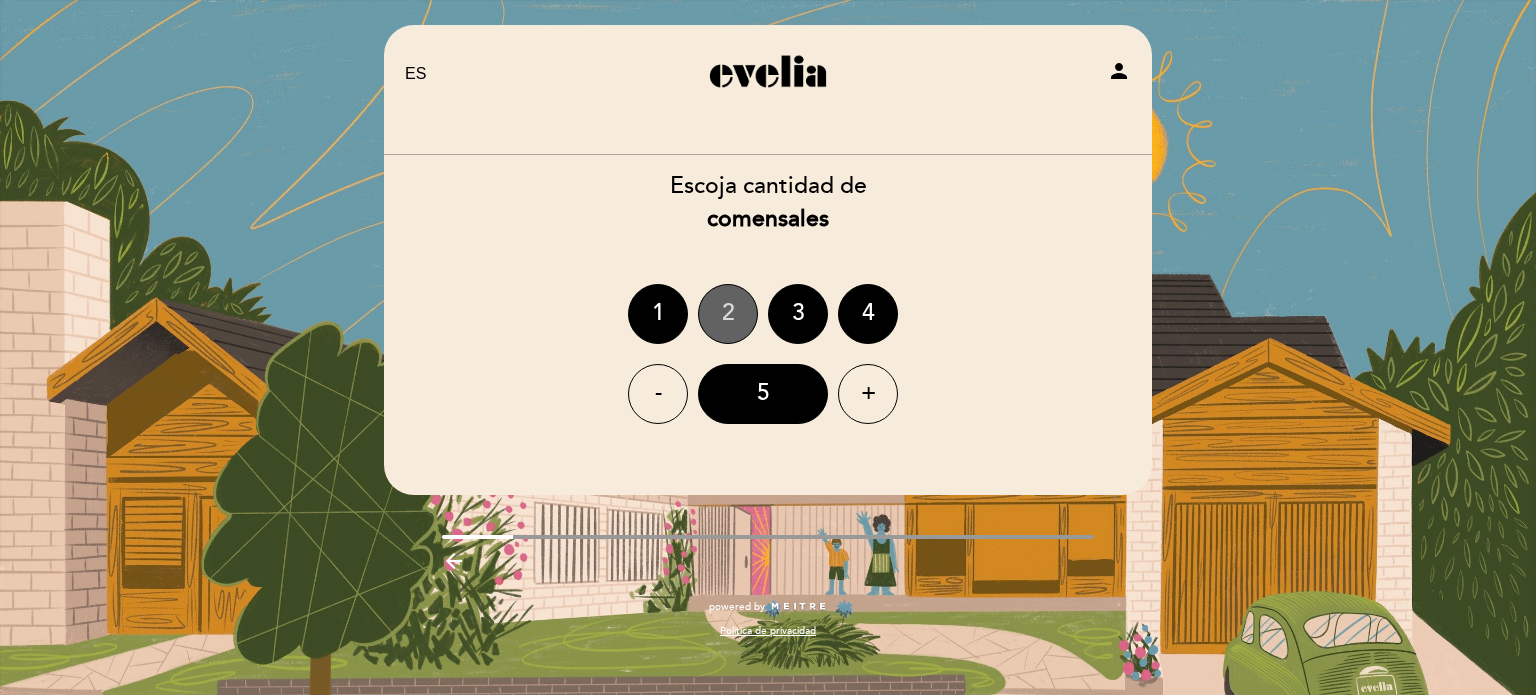 click on "2" at bounding box center [728, 314] 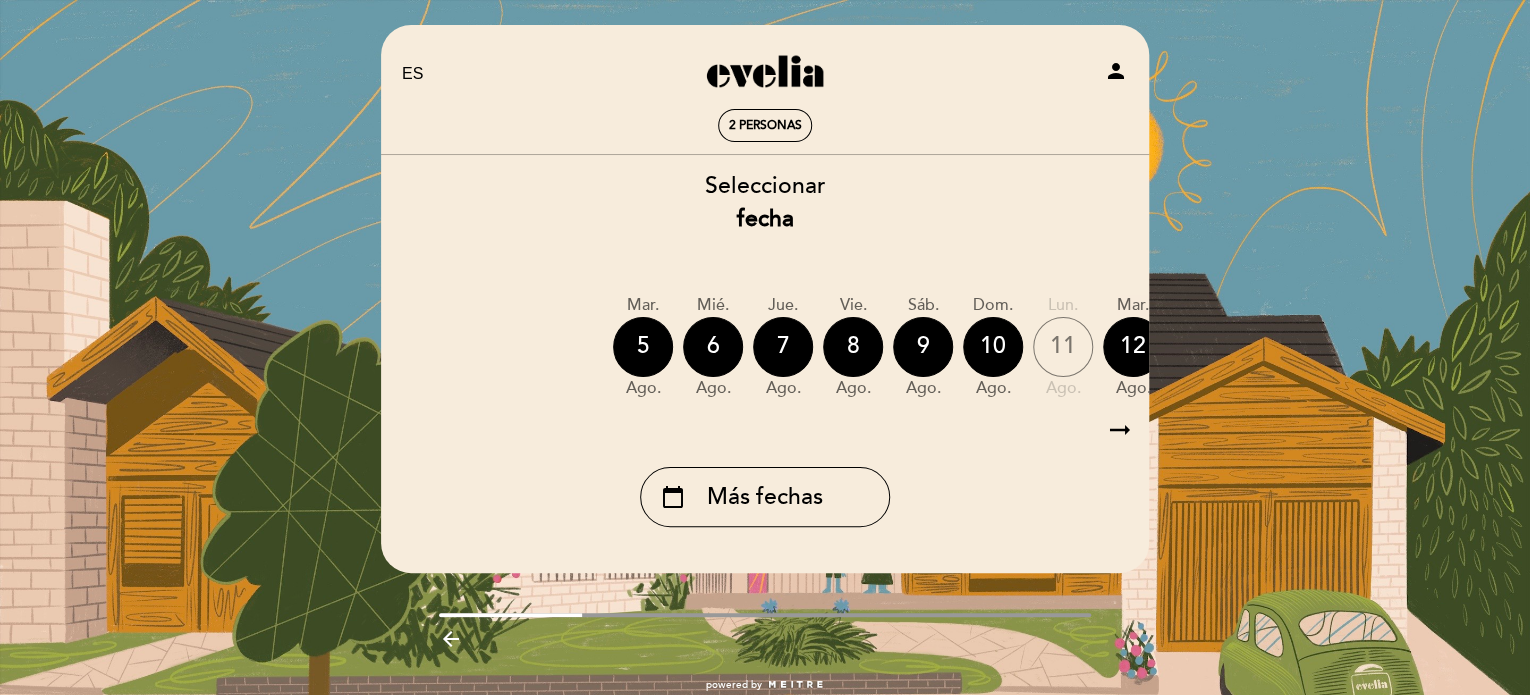 click on "calendar_today
Más fechas" at bounding box center (765, 489) 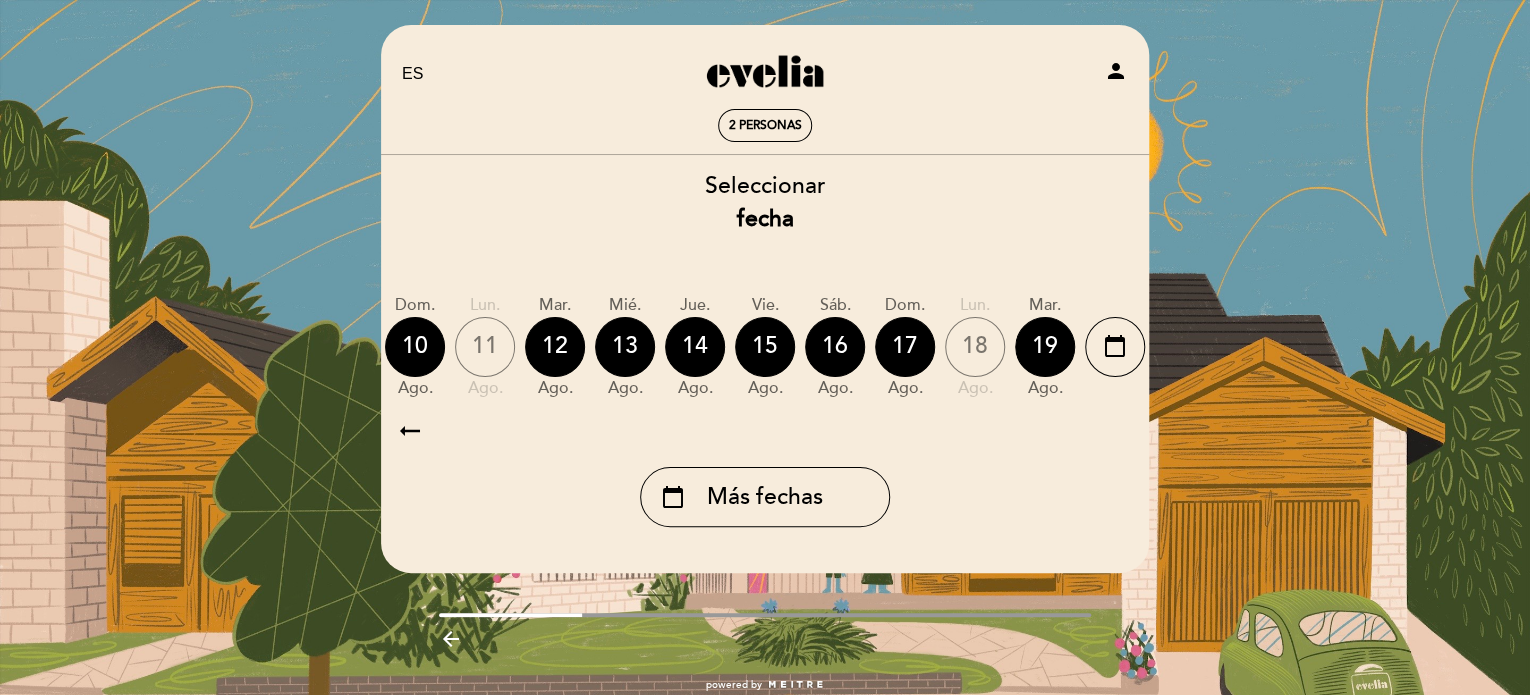 scroll, scrollTop: 0, scrollLeft: 583, axis: horizontal 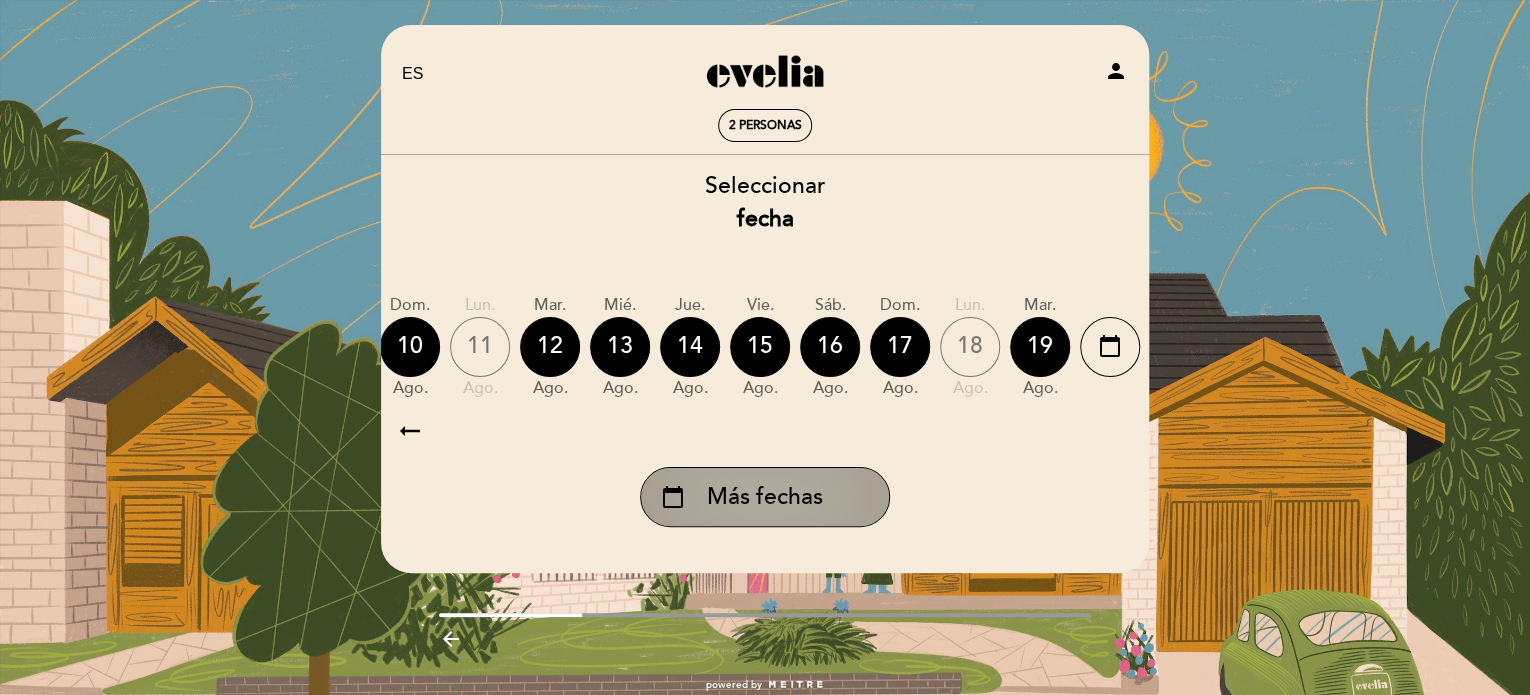click on "Más fechas" at bounding box center (765, 497) 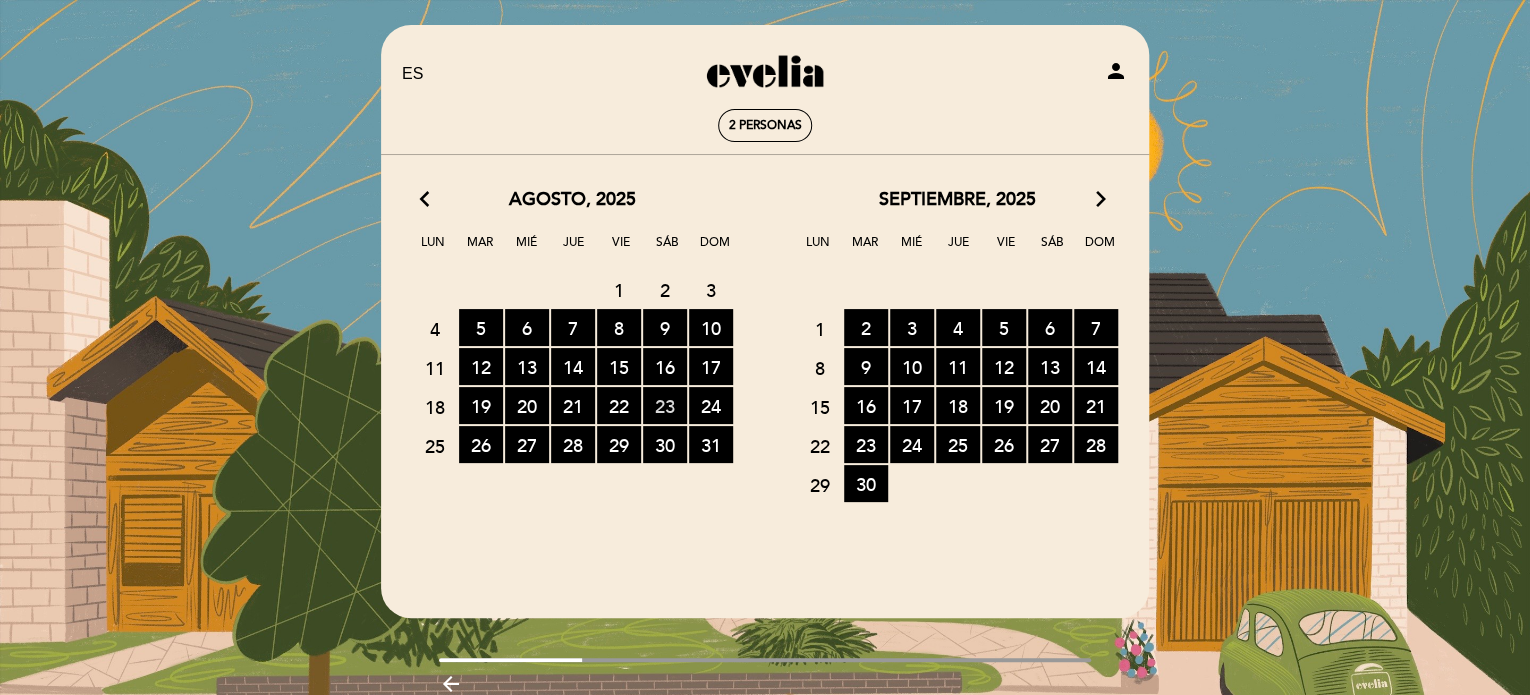 click on "23
RESERVAS DISPONIBLES" at bounding box center (665, 405) 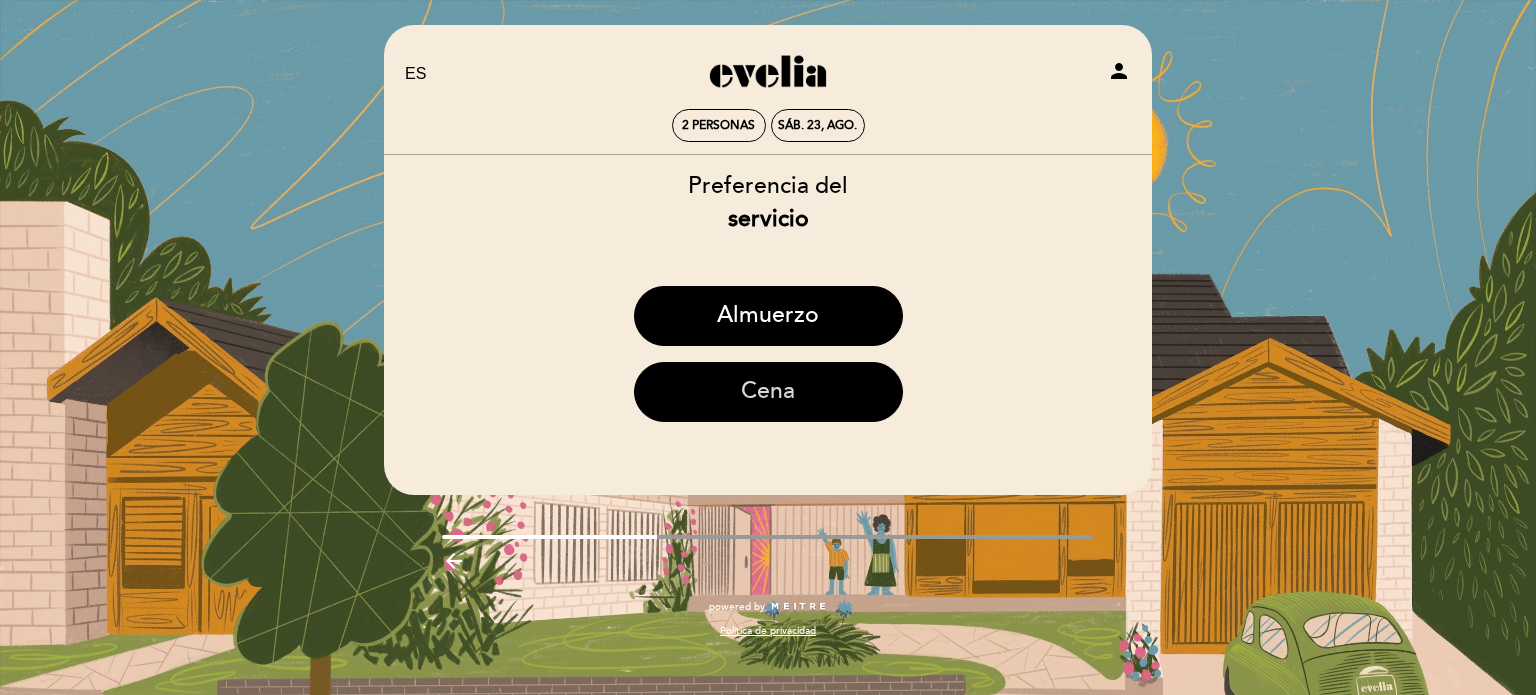 click on "Cena" at bounding box center [768, 392] 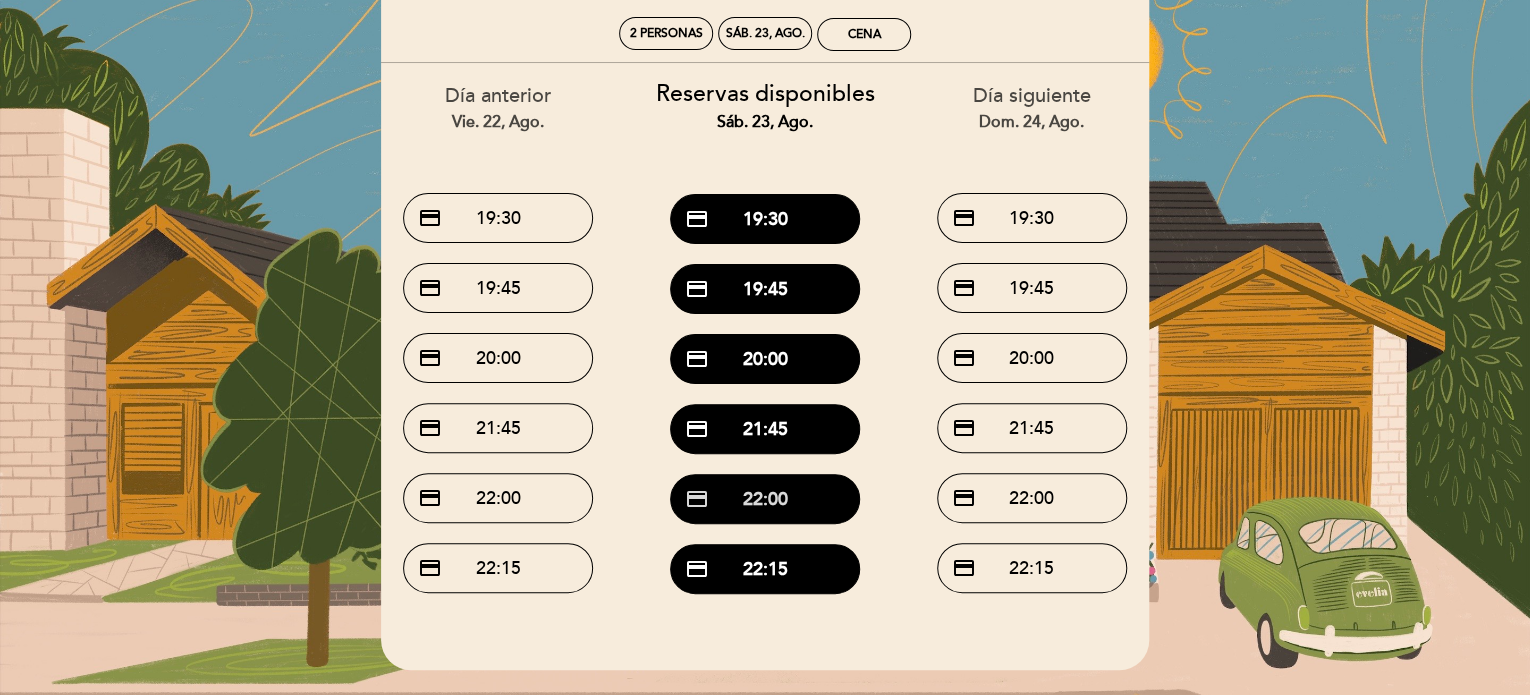 scroll, scrollTop: 100, scrollLeft: 0, axis: vertical 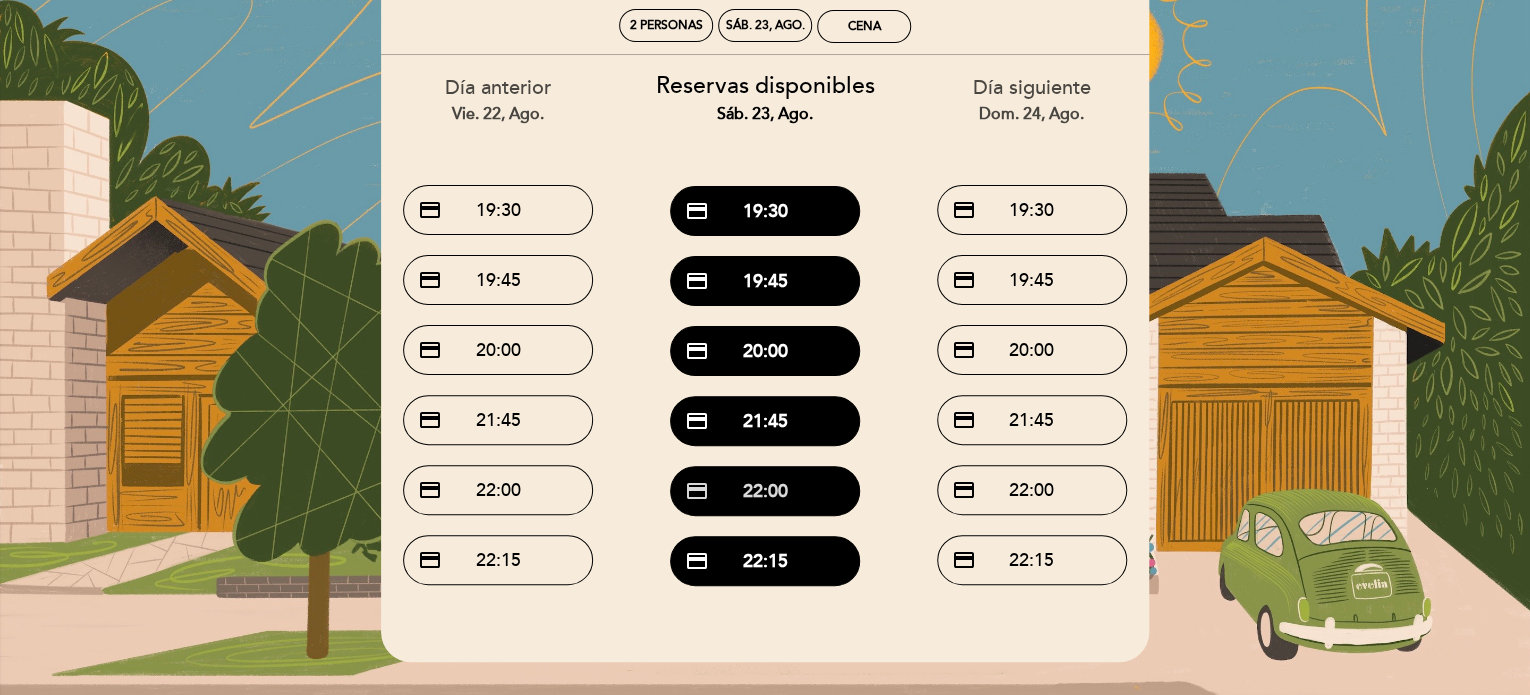 click on "credit_card
22:00" at bounding box center [765, 491] 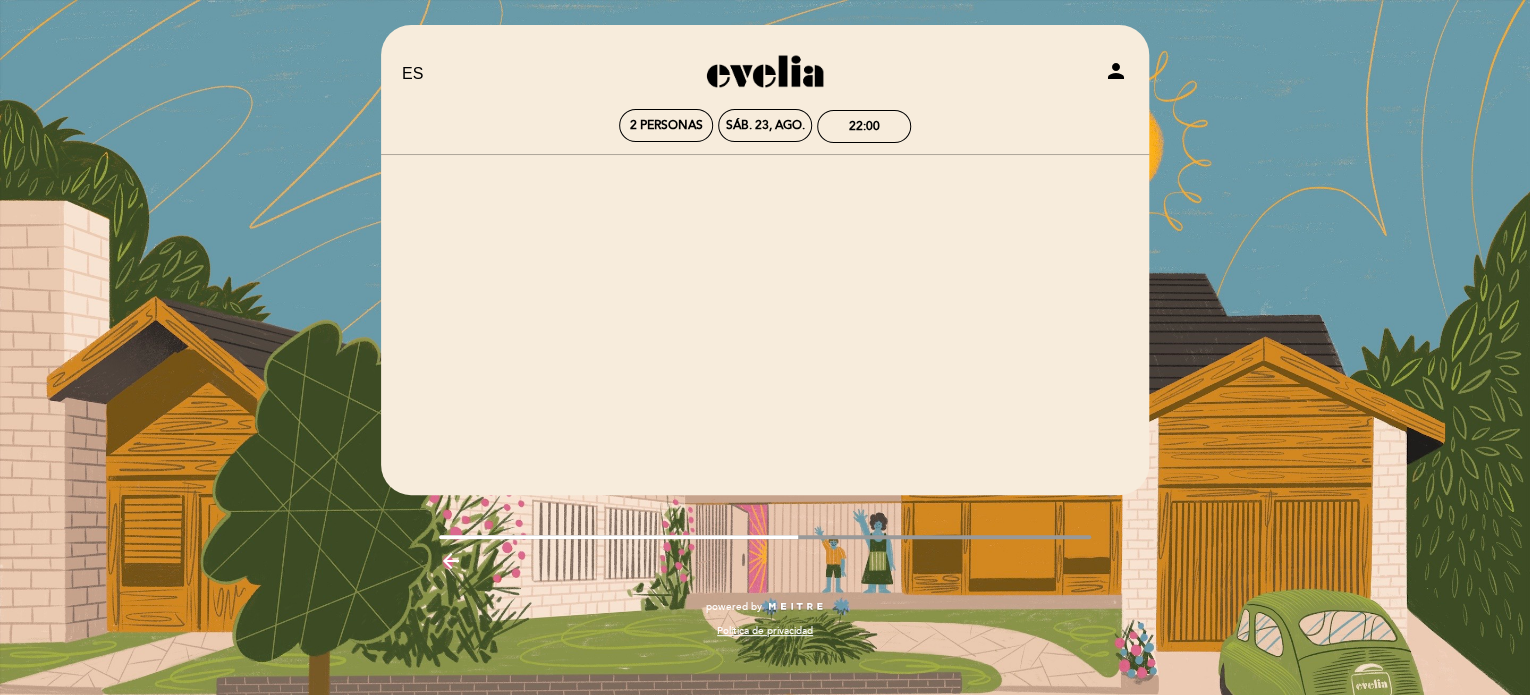 scroll, scrollTop: 0, scrollLeft: 0, axis: both 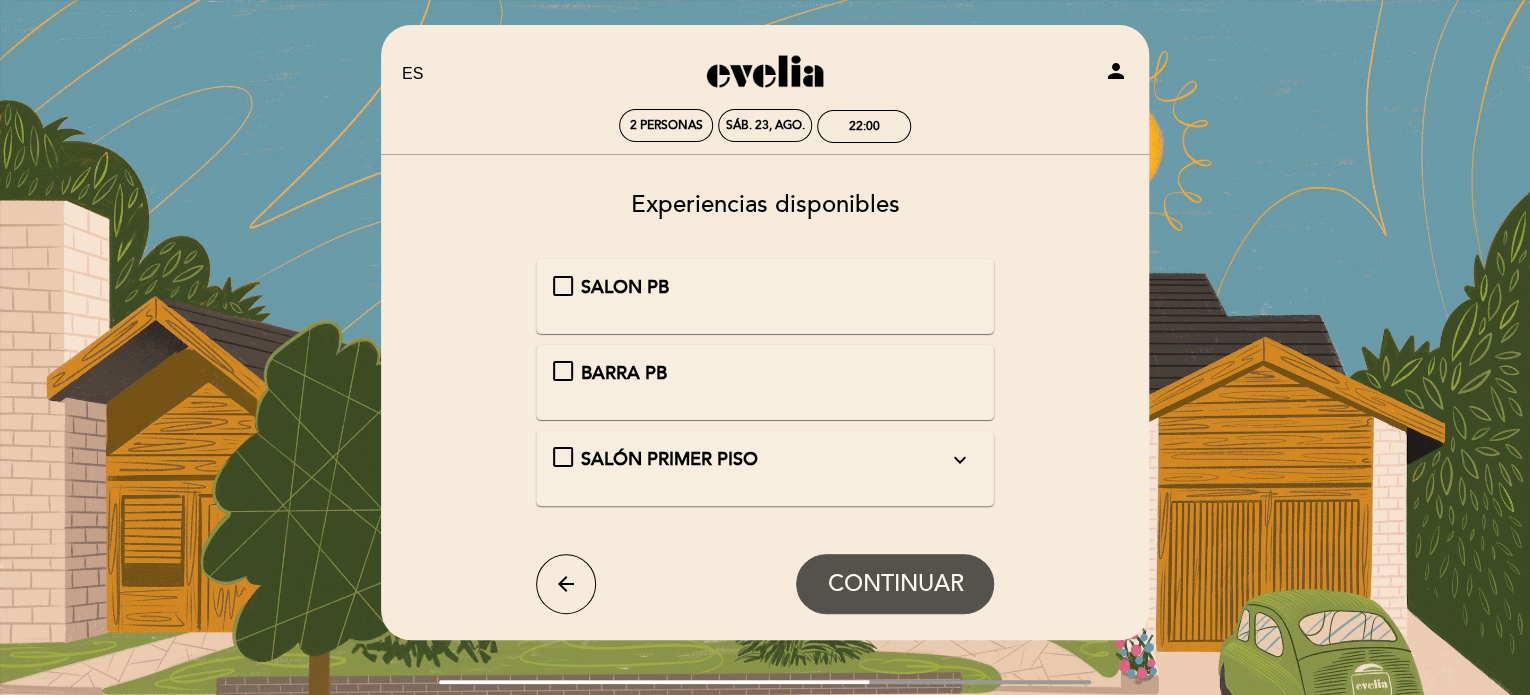 click on "SALÓN PRIMER PISO
expand_more
IMPORTANTE:
El acceso al primer piso es únicamente por escaleras." at bounding box center [765, 468] 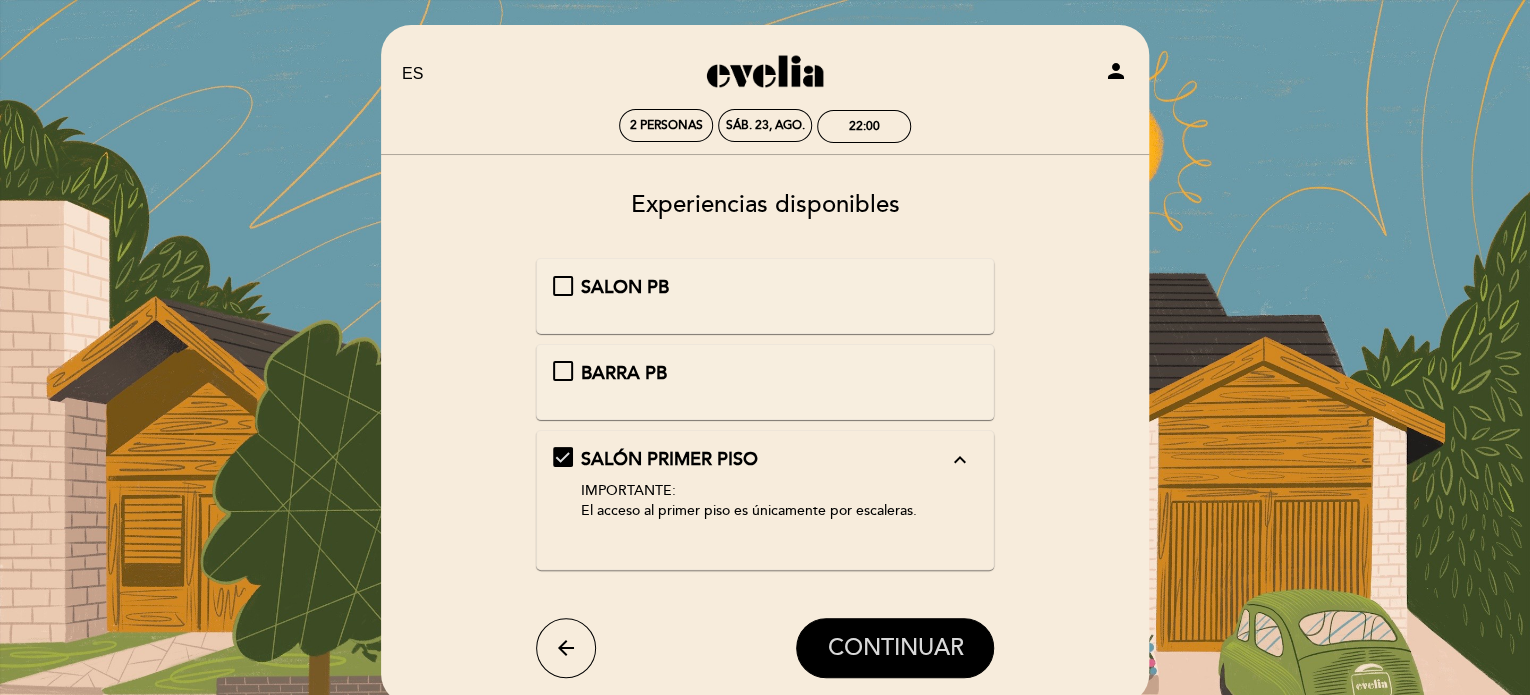 click on "CONTINUAR" at bounding box center (895, 648) 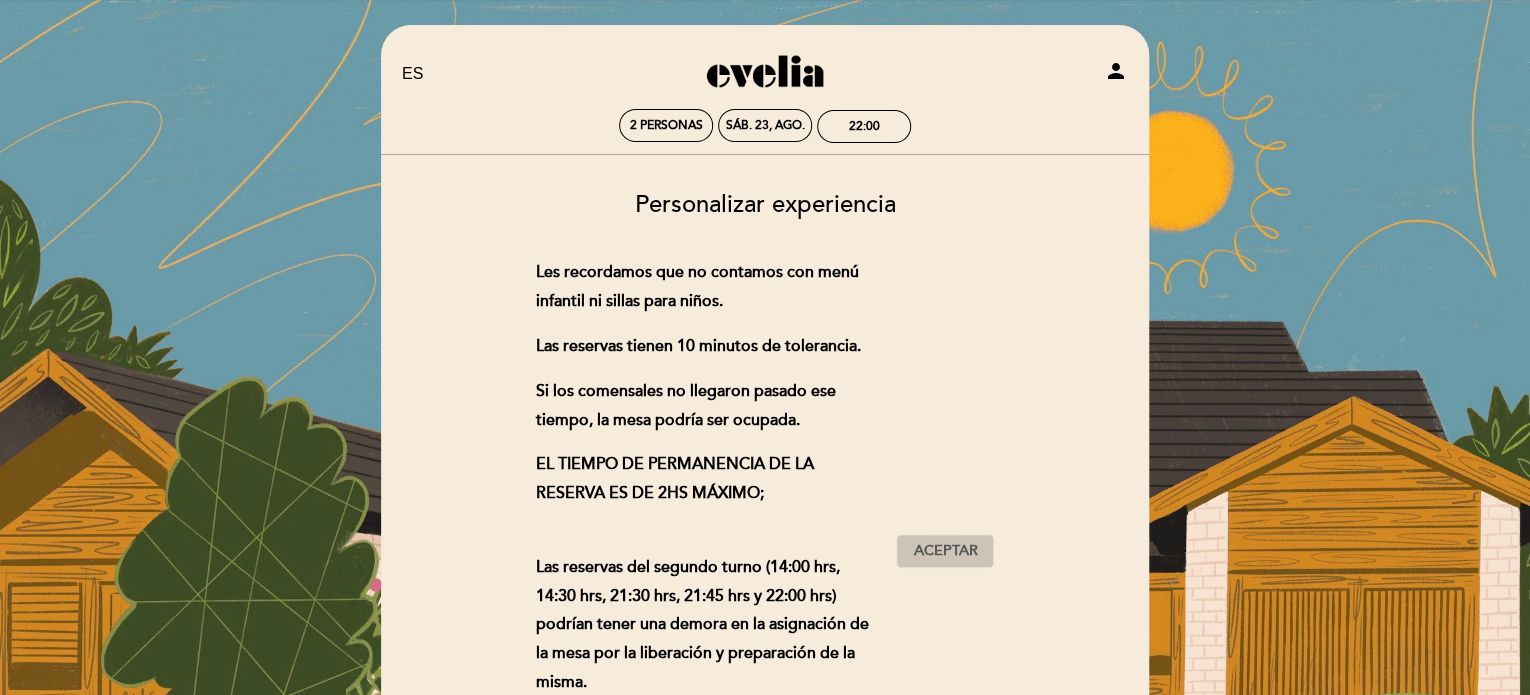 click on "Les recordamos que no contamos con menú infantil ni sillas para niños.
Las reservas tienen 10 minutos de tolerancia.
Si los comensales no llegaron pasado ese tiempo, la mesa podría ser ocupada.
EL TIEMPO DE PERMANENCIA DE LA RESERVA ES DE 2HS MÁXIMO;
Las reservas del segundo turno (14:00 hrs, 14:30 hrs, 21:30 hrs, 21:45 hrs y 22:00 hrs) podrían tener una demora en la asignación de la mesa por la liberación y preparación de la misma.
El acceso al primer piso es únicamente por escaleras.
Aceptar
Aceptado" at bounding box center (765, 551) 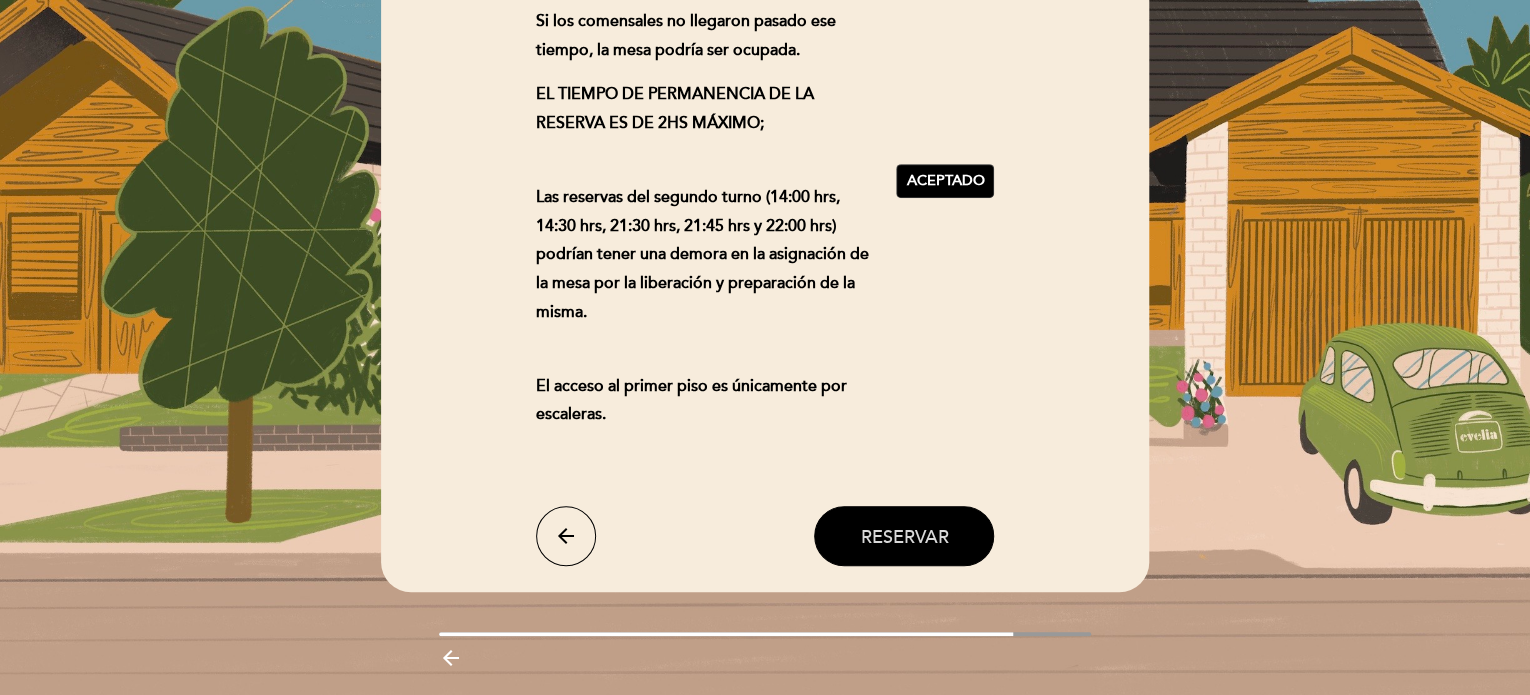 scroll, scrollTop: 400, scrollLeft: 0, axis: vertical 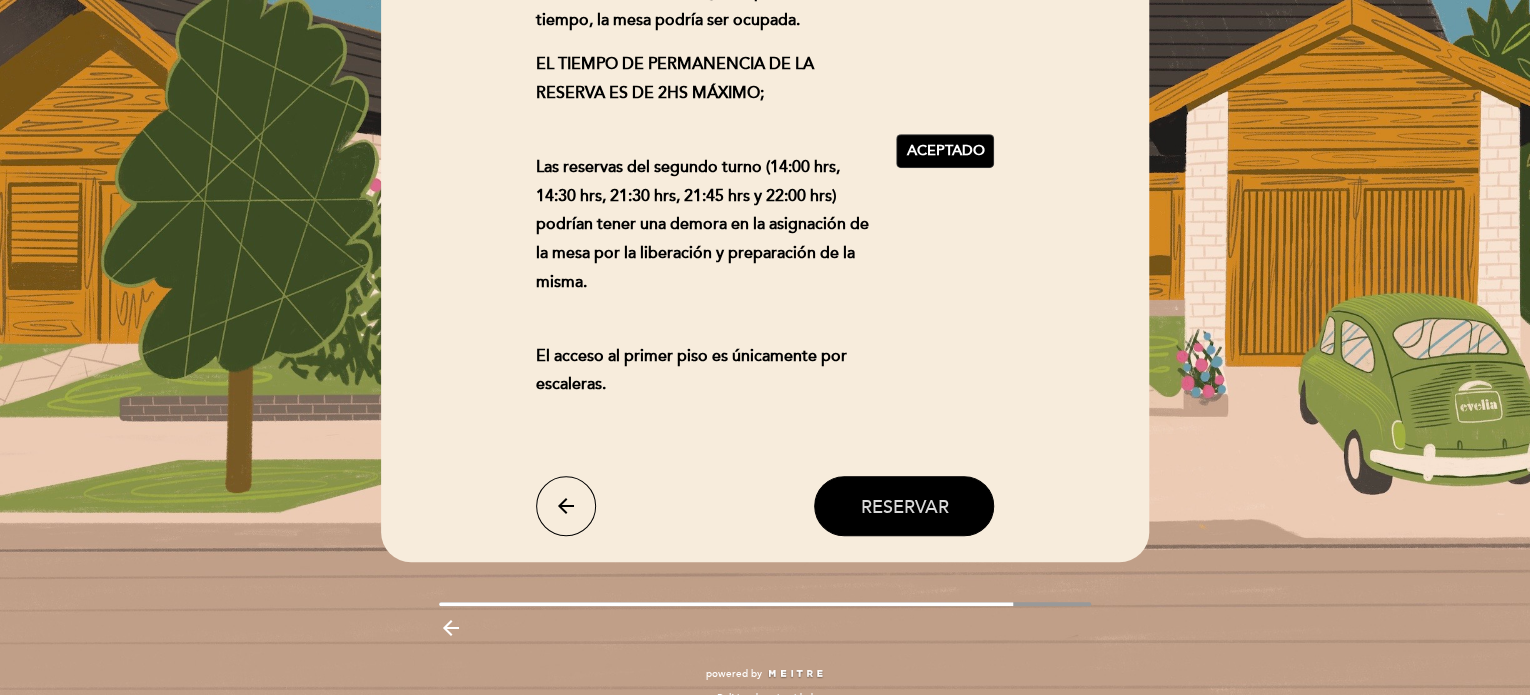 click on "Reservar" at bounding box center [904, 506] 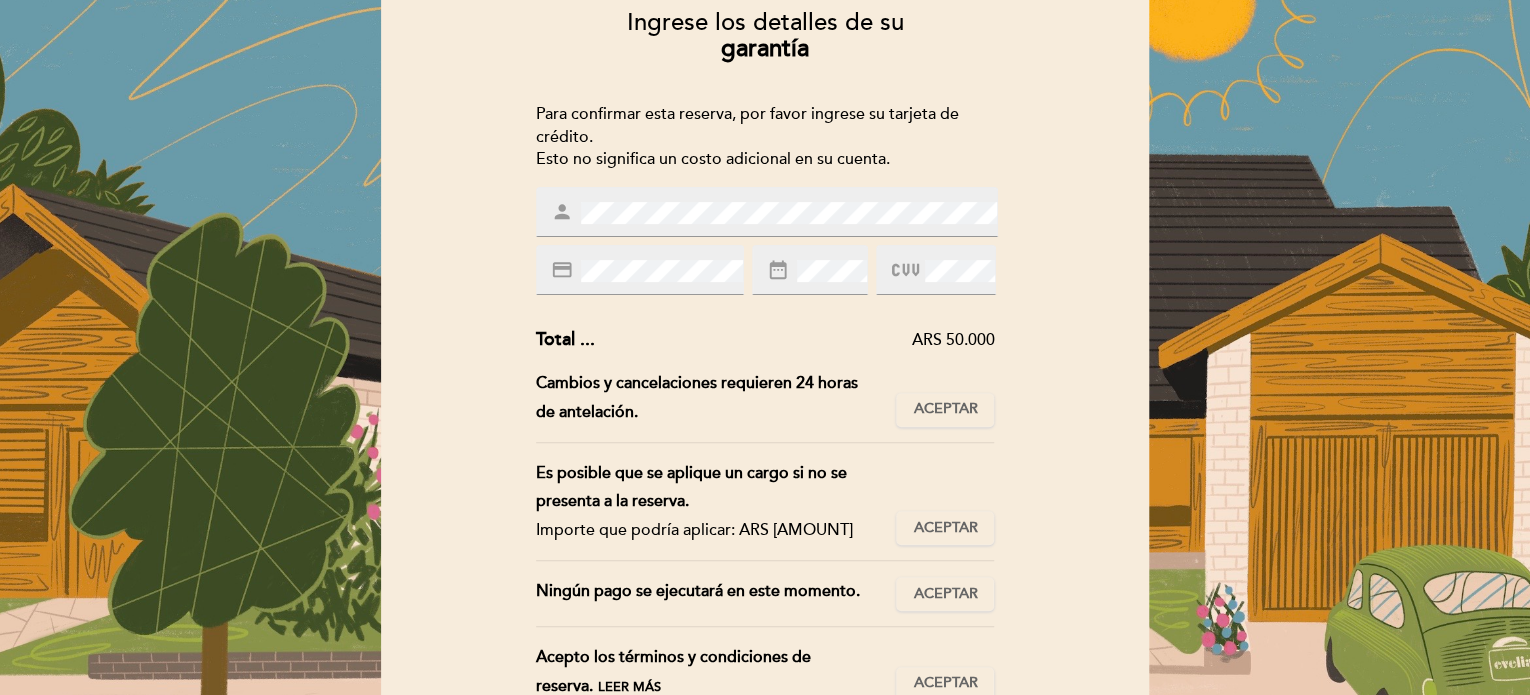 scroll, scrollTop: 200, scrollLeft: 0, axis: vertical 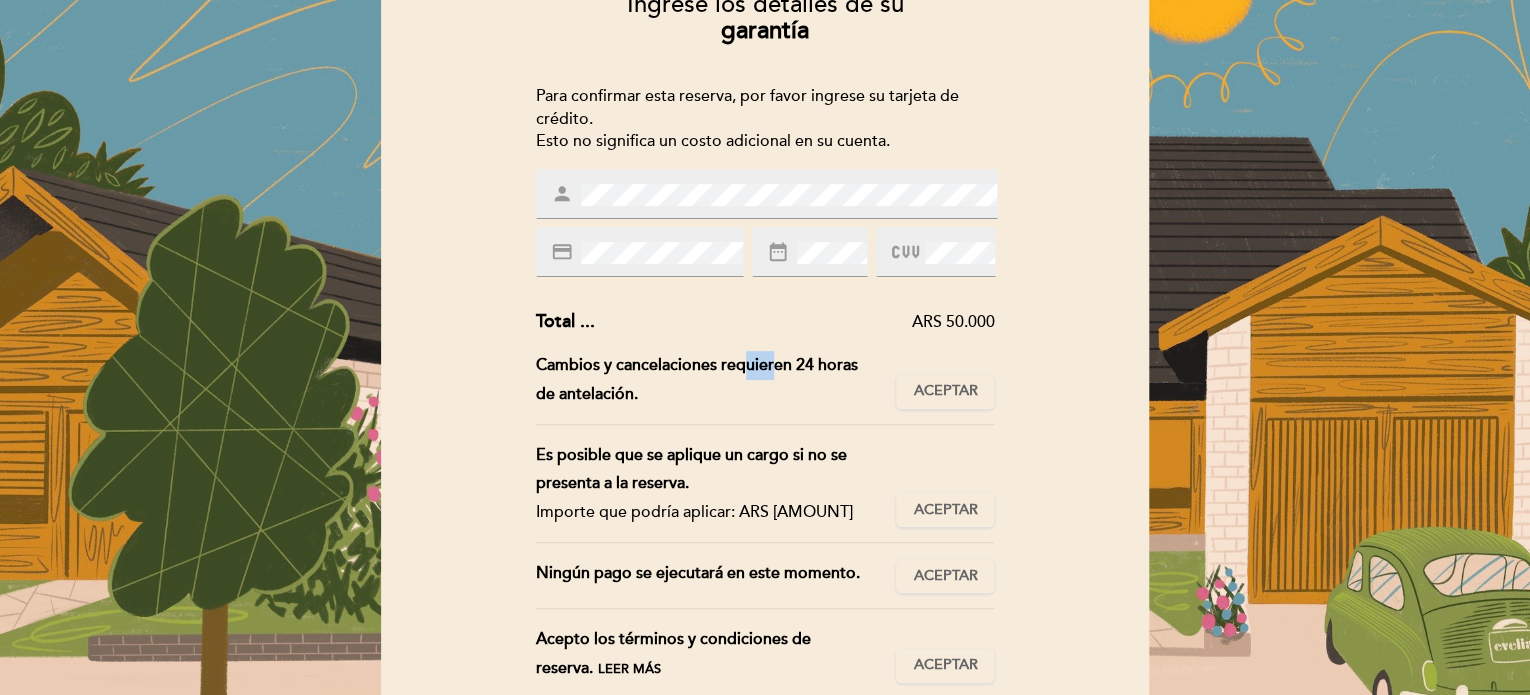 drag, startPoint x: 740, startPoint y: 367, endPoint x: 773, endPoint y: 375, distance: 33.955853 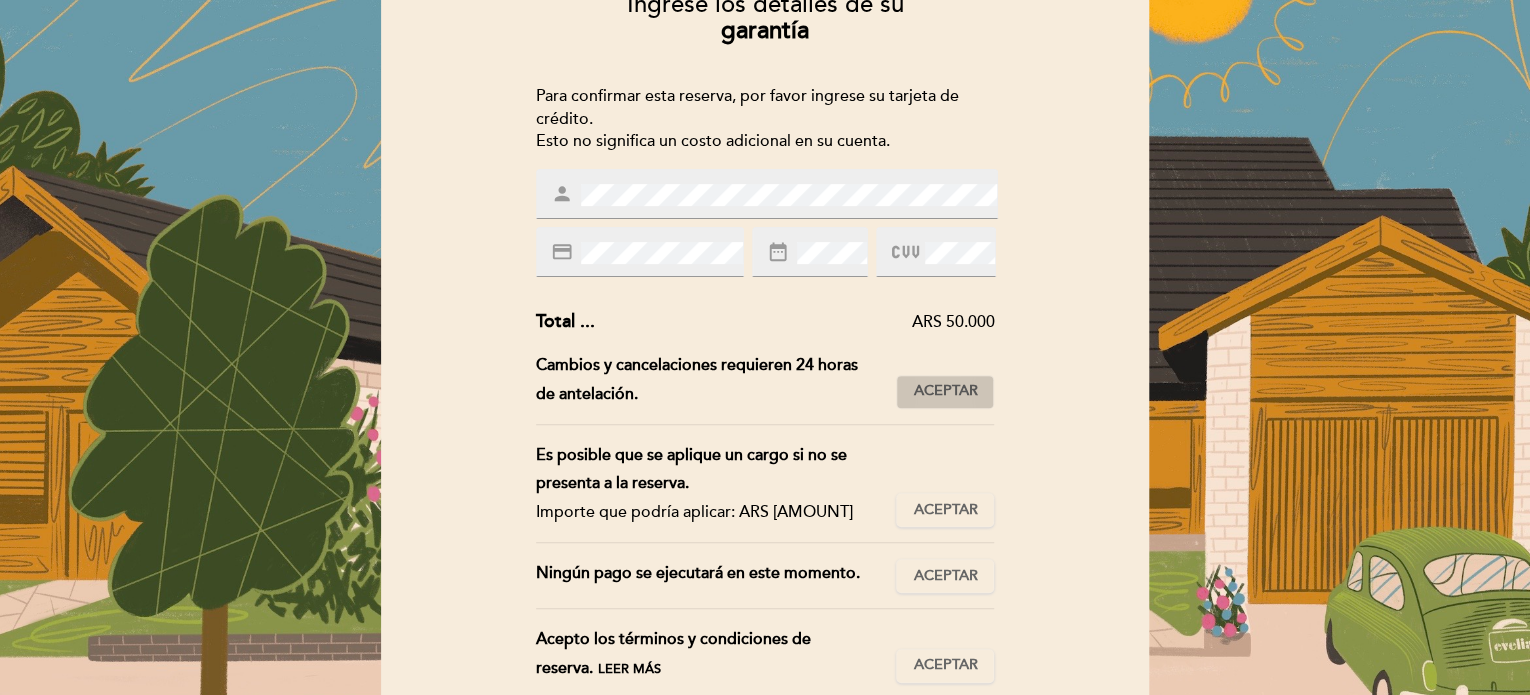click on "Aceptar
Aceptado" at bounding box center [945, 392] 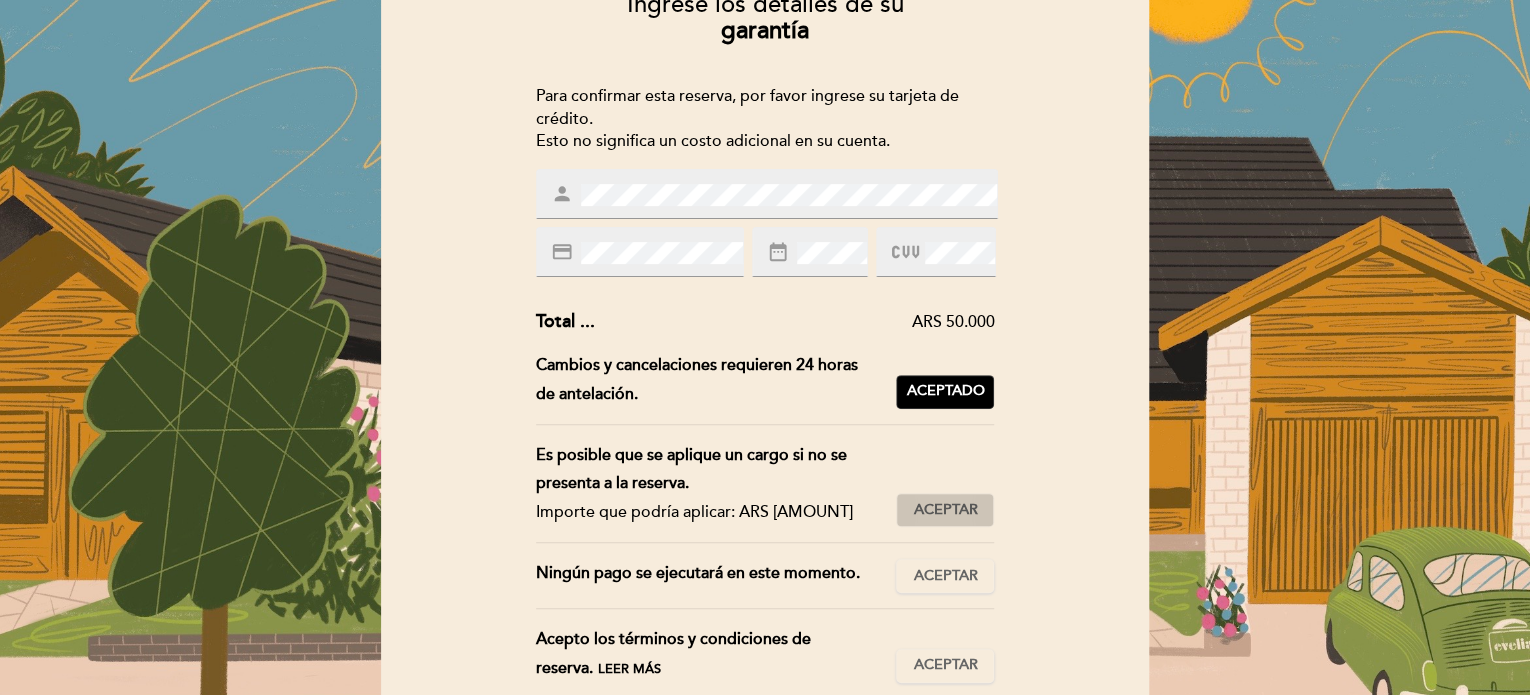 click on "Aceptar" at bounding box center [945, 510] 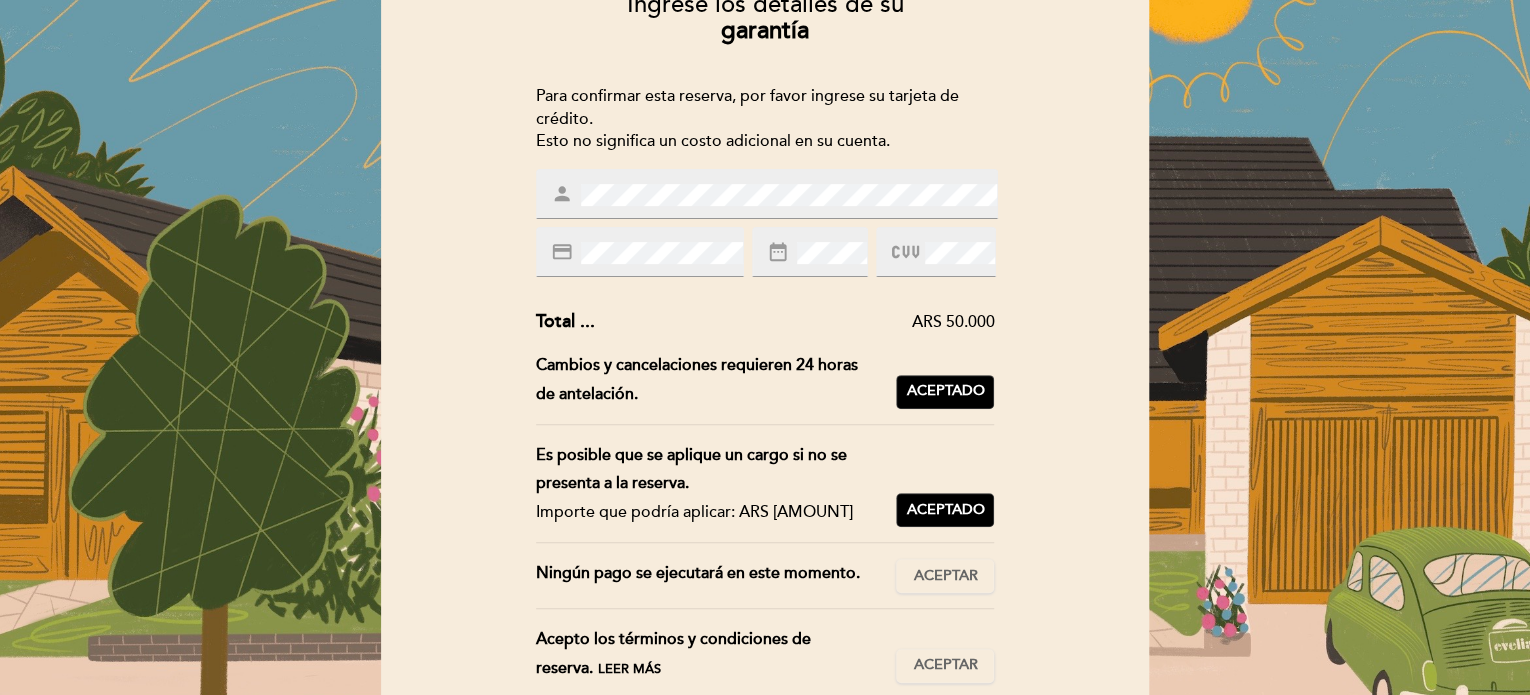 drag, startPoint x: 843, startPoint y: 514, endPoint x: 757, endPoint y: 508, distance: 86.209045 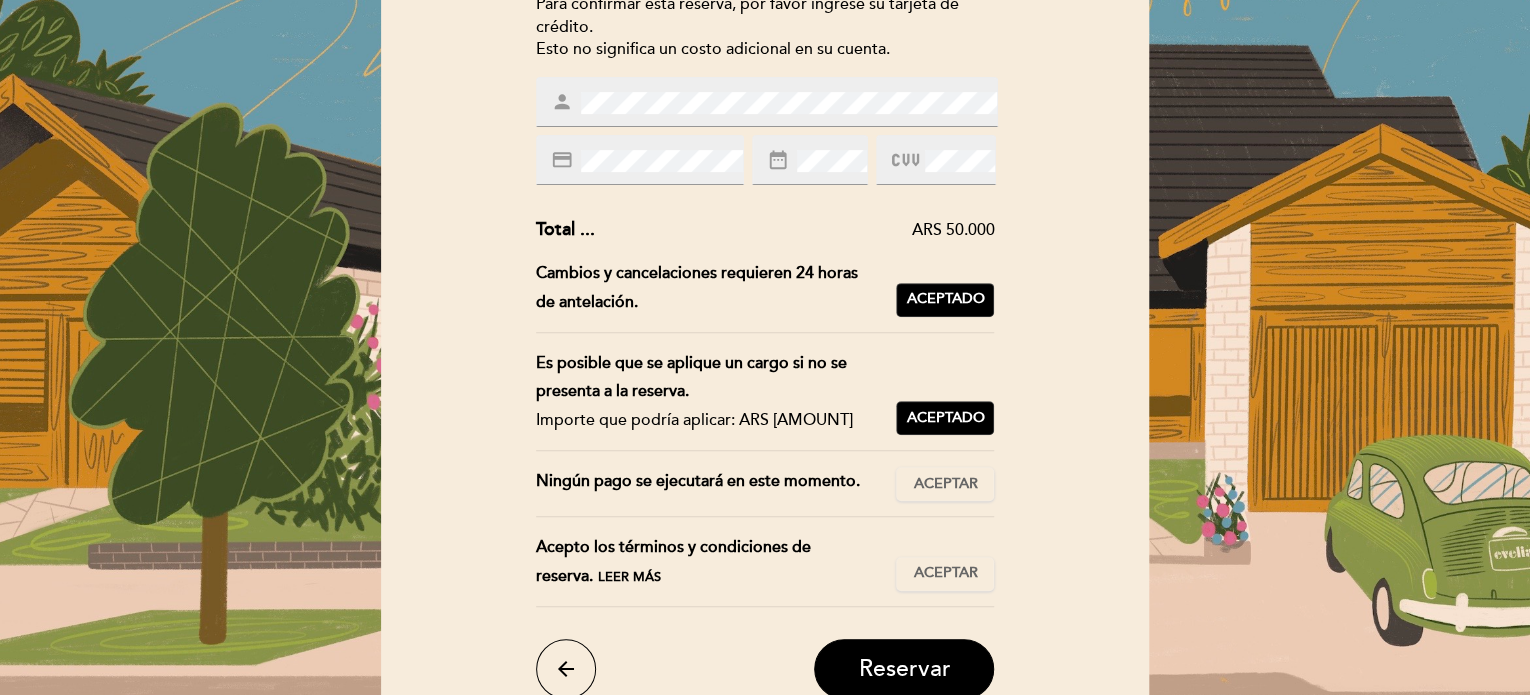 scroll, scrollTop: 300, scrollLeft: 0, axis: vertical 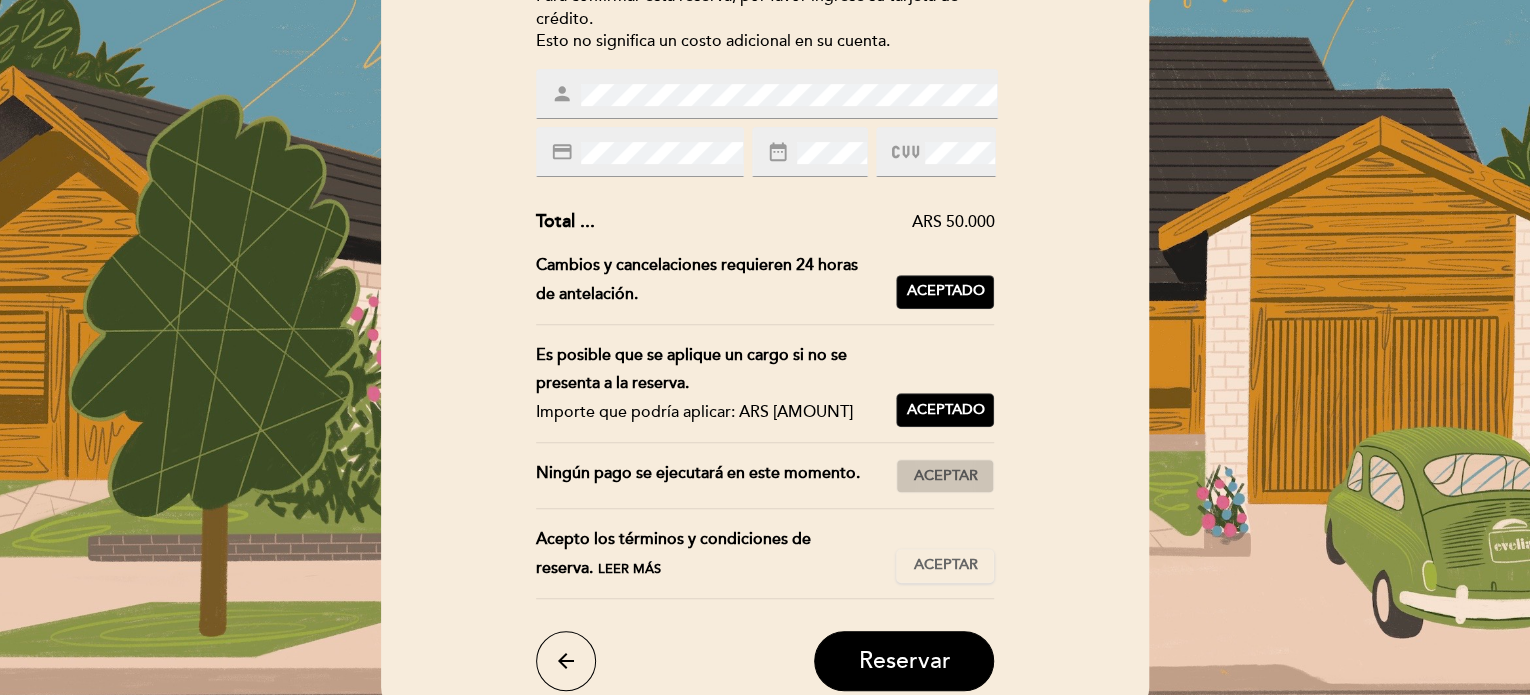 click on "Aceptar" at bounding box center [945, 476] 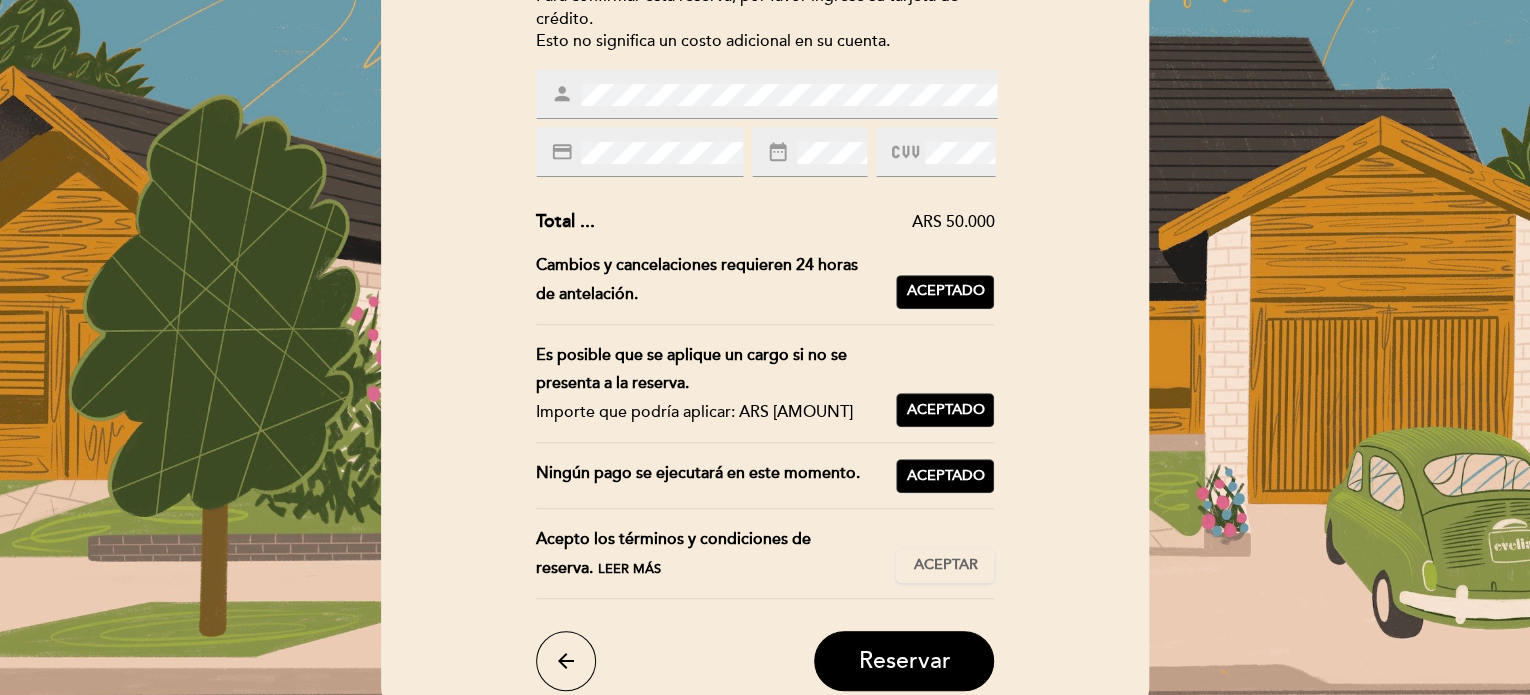 click on "Acepto los términos y condiciones de reserva.
Leer más
Aceptar
Aceptado" at bounding box center [765, 562] 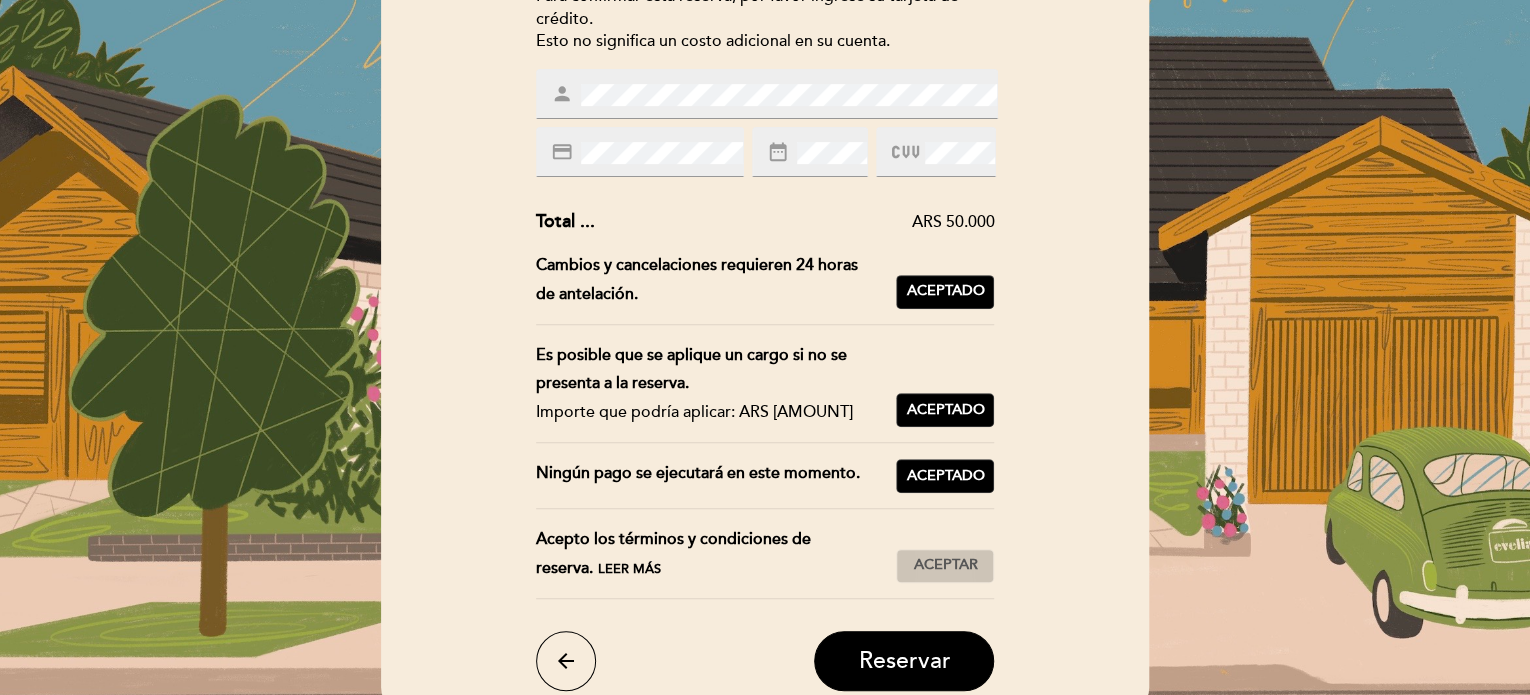 click on "Aceptar" at bounding box center [945, 565] 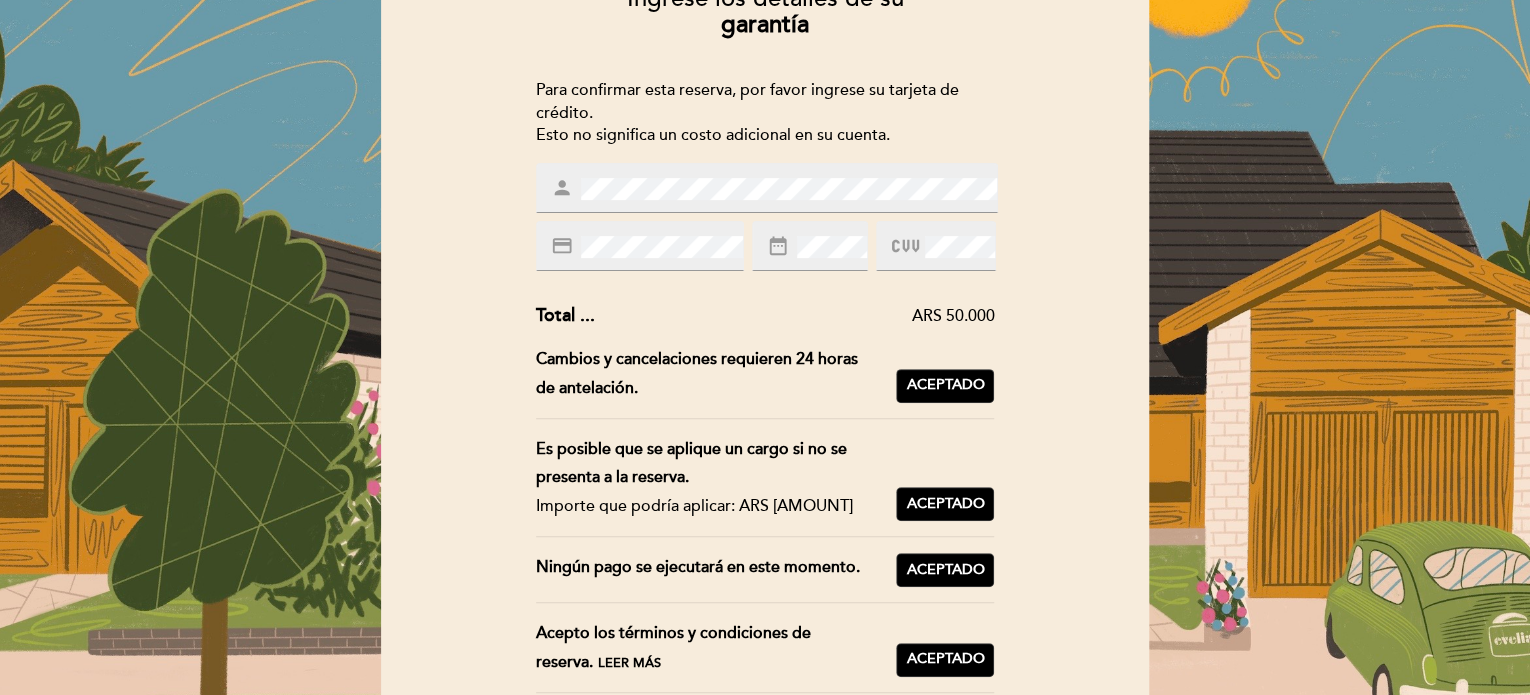 scroll, scrollTop: 200, scrollLeft: 0, axis: vertical 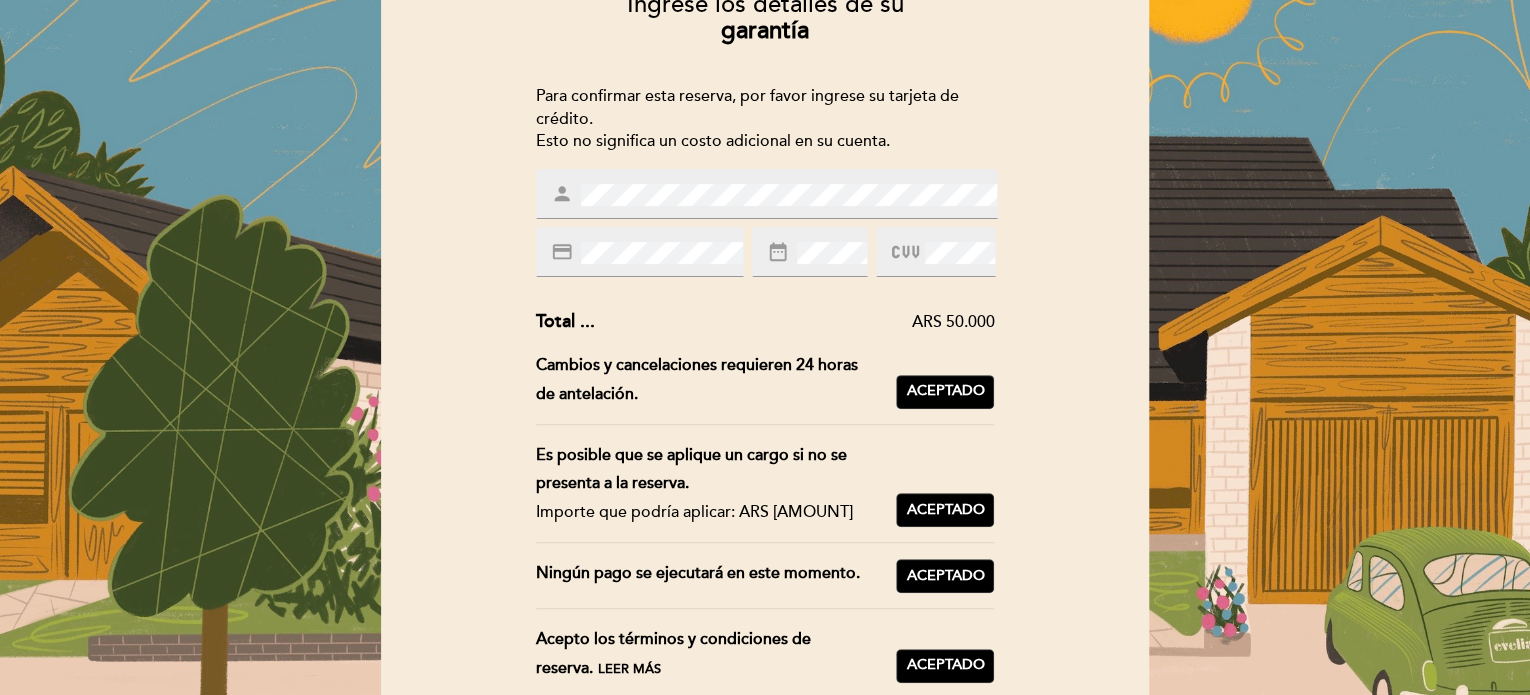 click on "person" at bounding box center (767, 194) 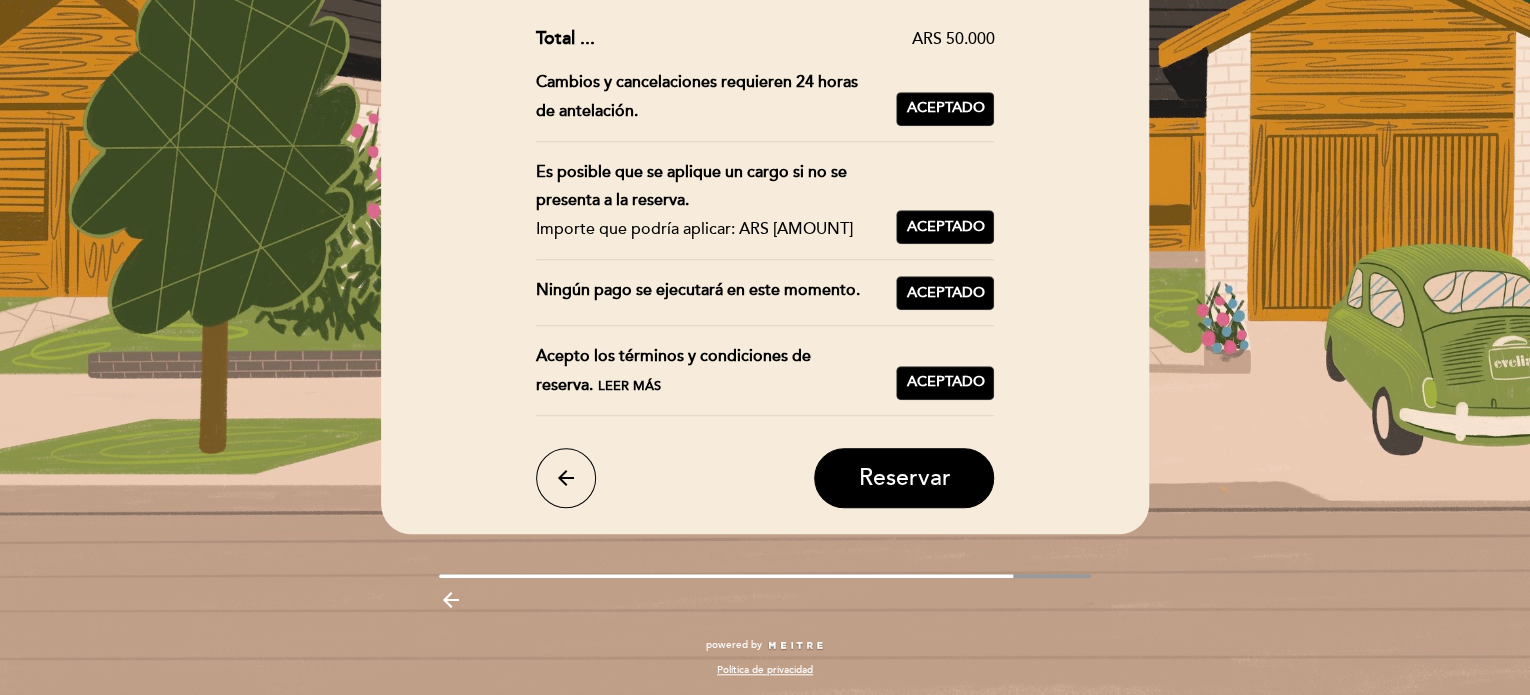scroll, scrollTop: 484, scrollLeft: 0, axis: vertical 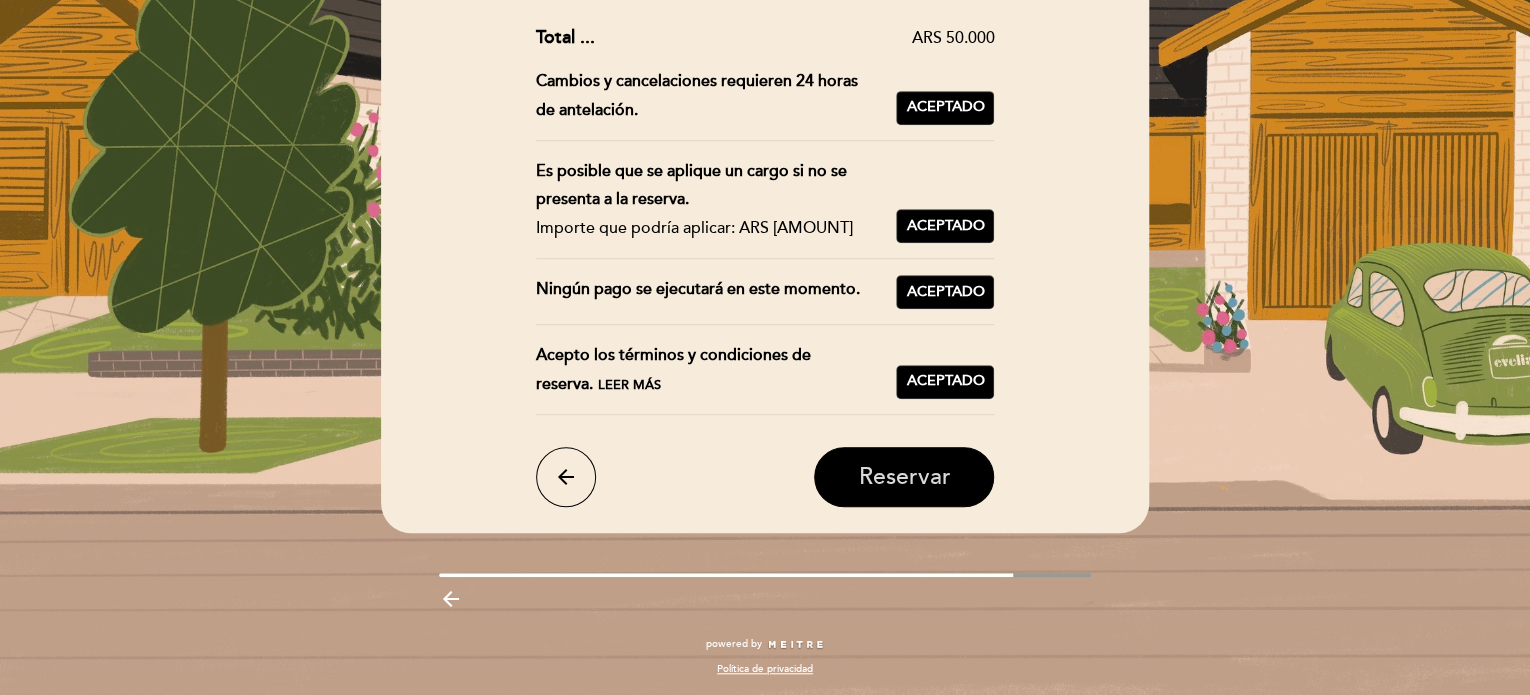 click on "Reservar" at bounding box center [904, 477] 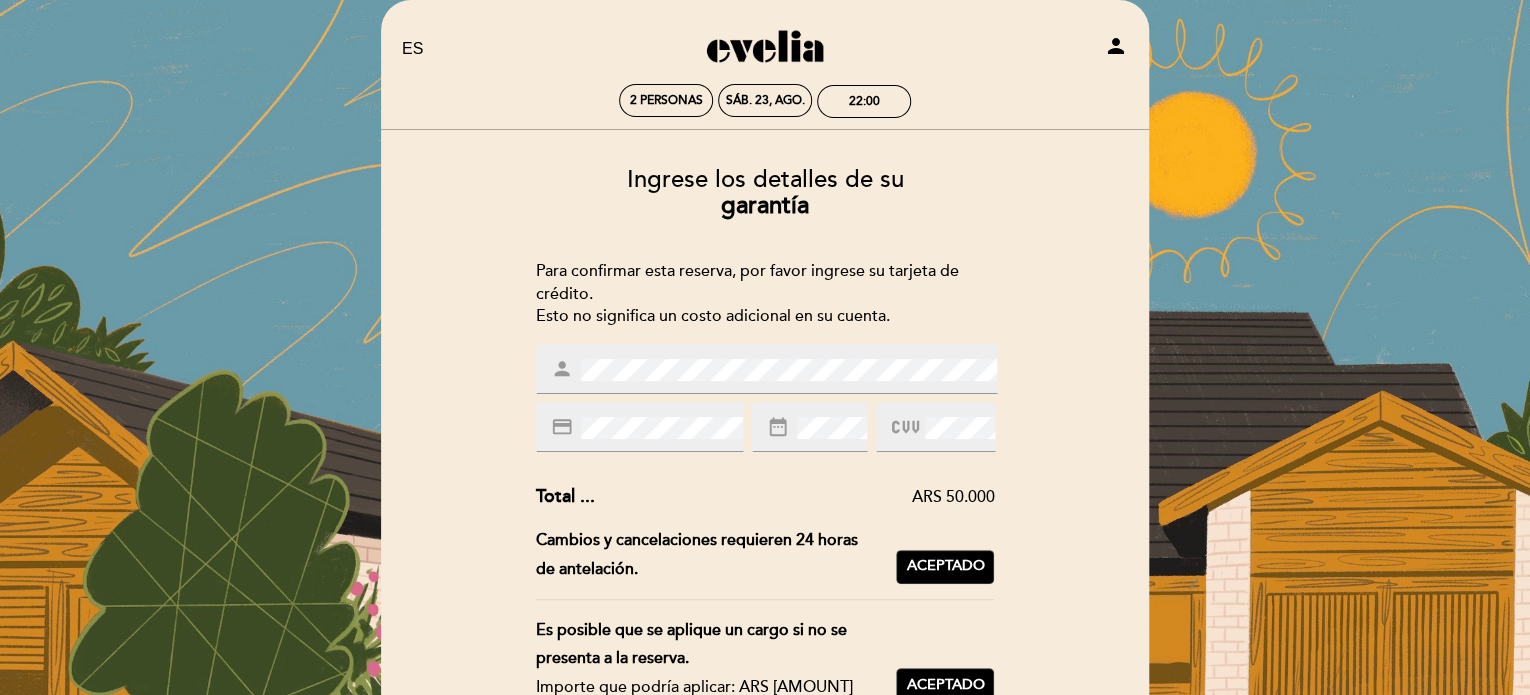 scroll, scrollTop: 0, scrollLeft: 0, axis: both 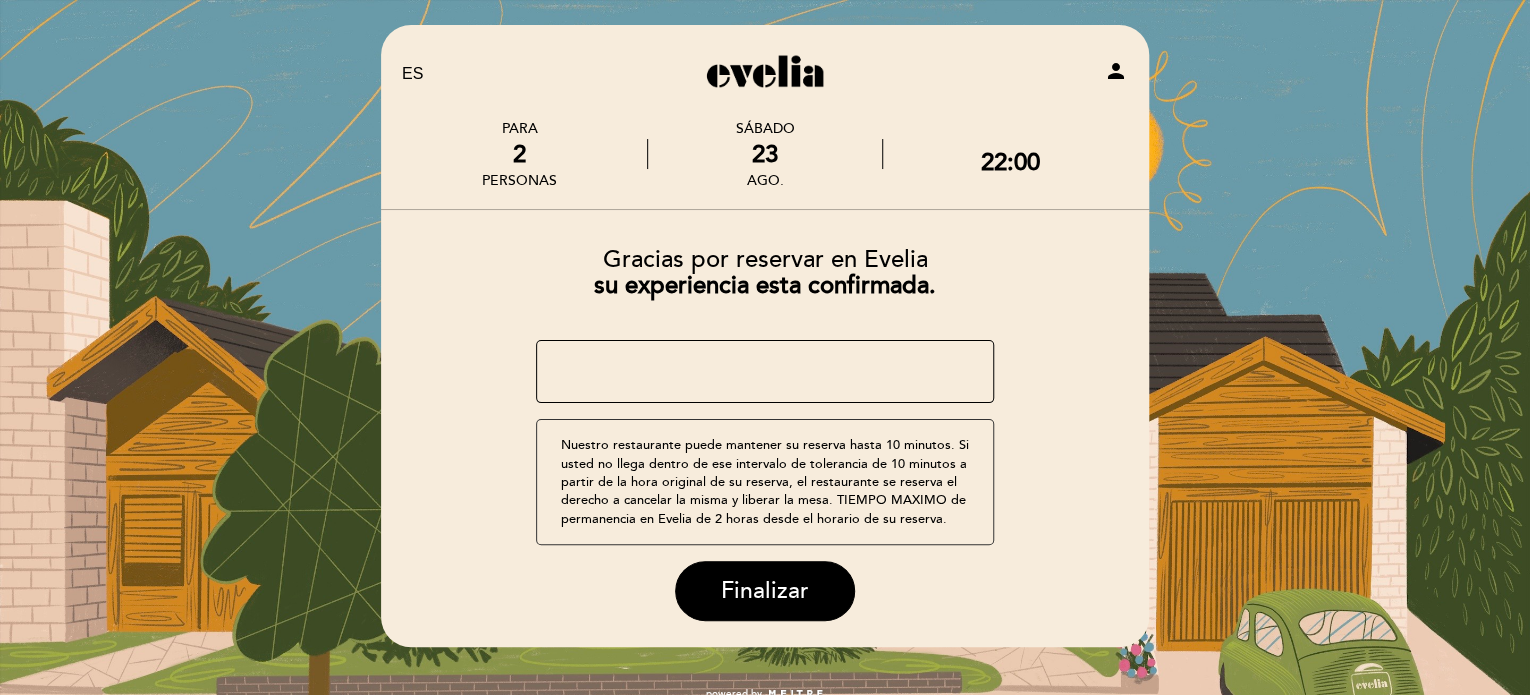click at bounding box center (765, 372) 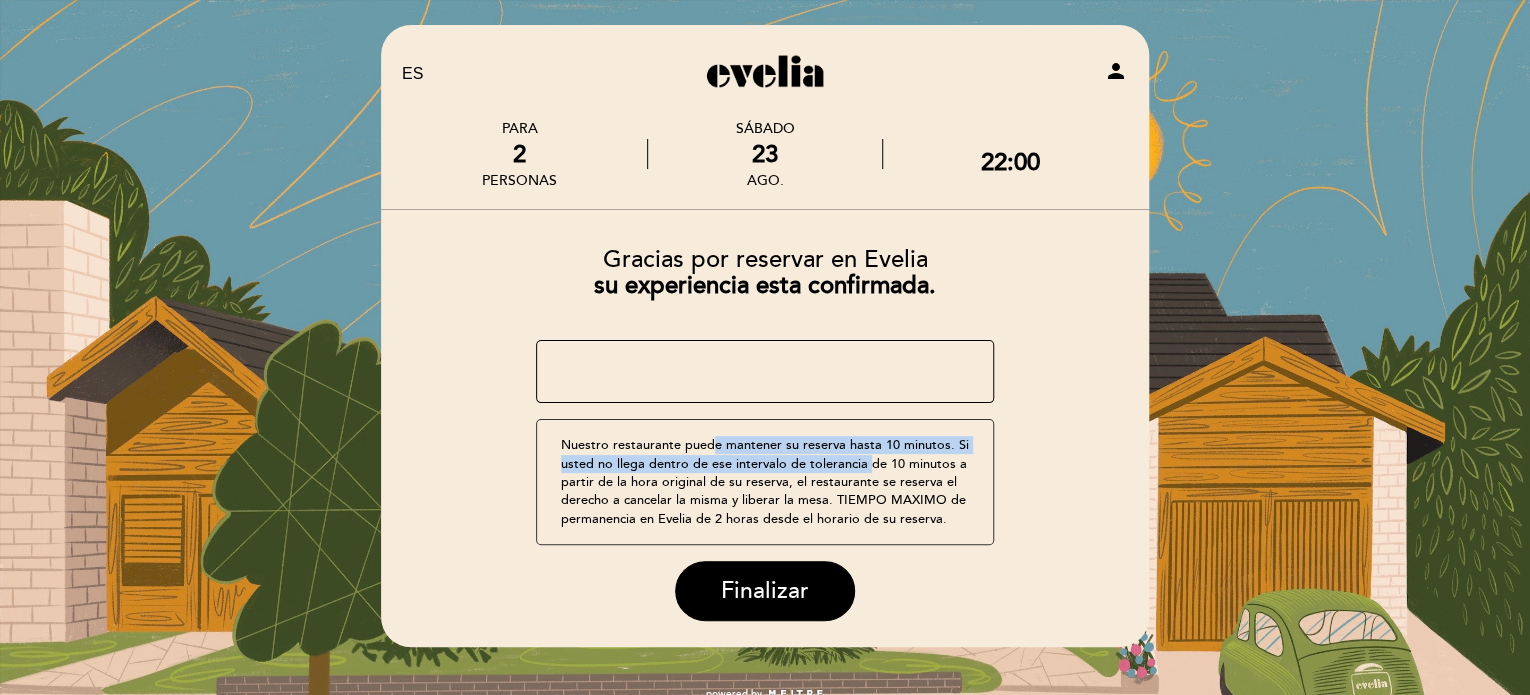 drag, startPoint x: 716, startPoint y: 451, endPoint x: 861, endPoint y: 455, distance: 145.05516 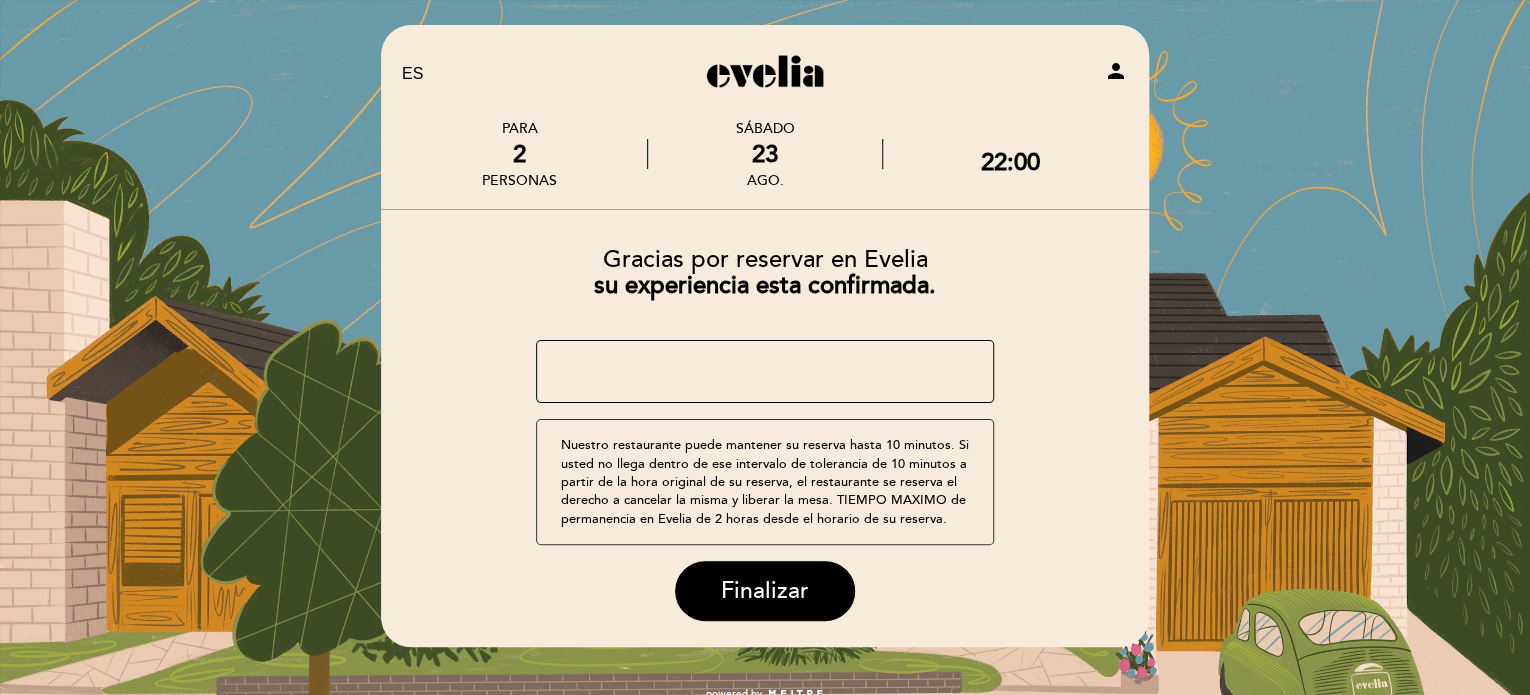 drag, startPoint x: 903, startPoint y: 510, endPoint x: 888, endPoint y: 491, distance: 24.207438 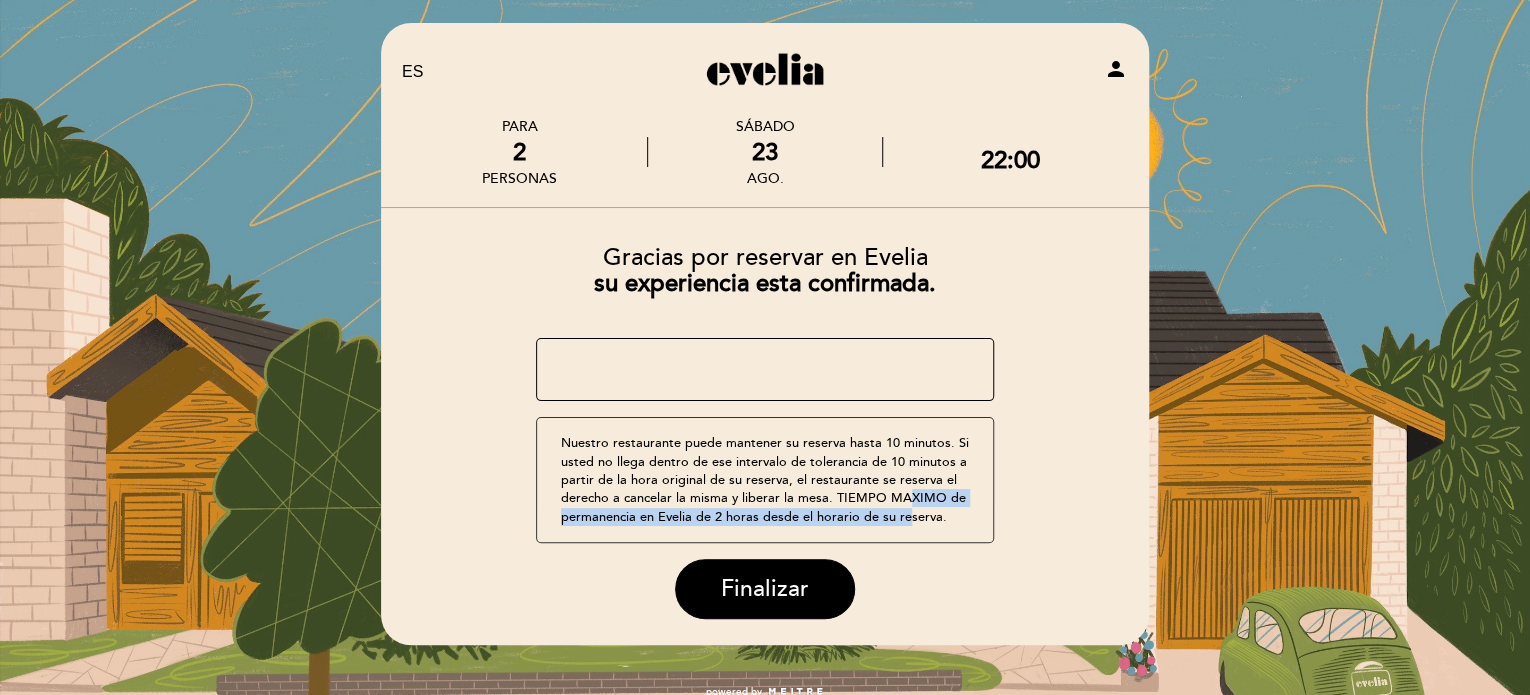 scroll, scrollTop: 0, scrollLeft: 0, axis: both 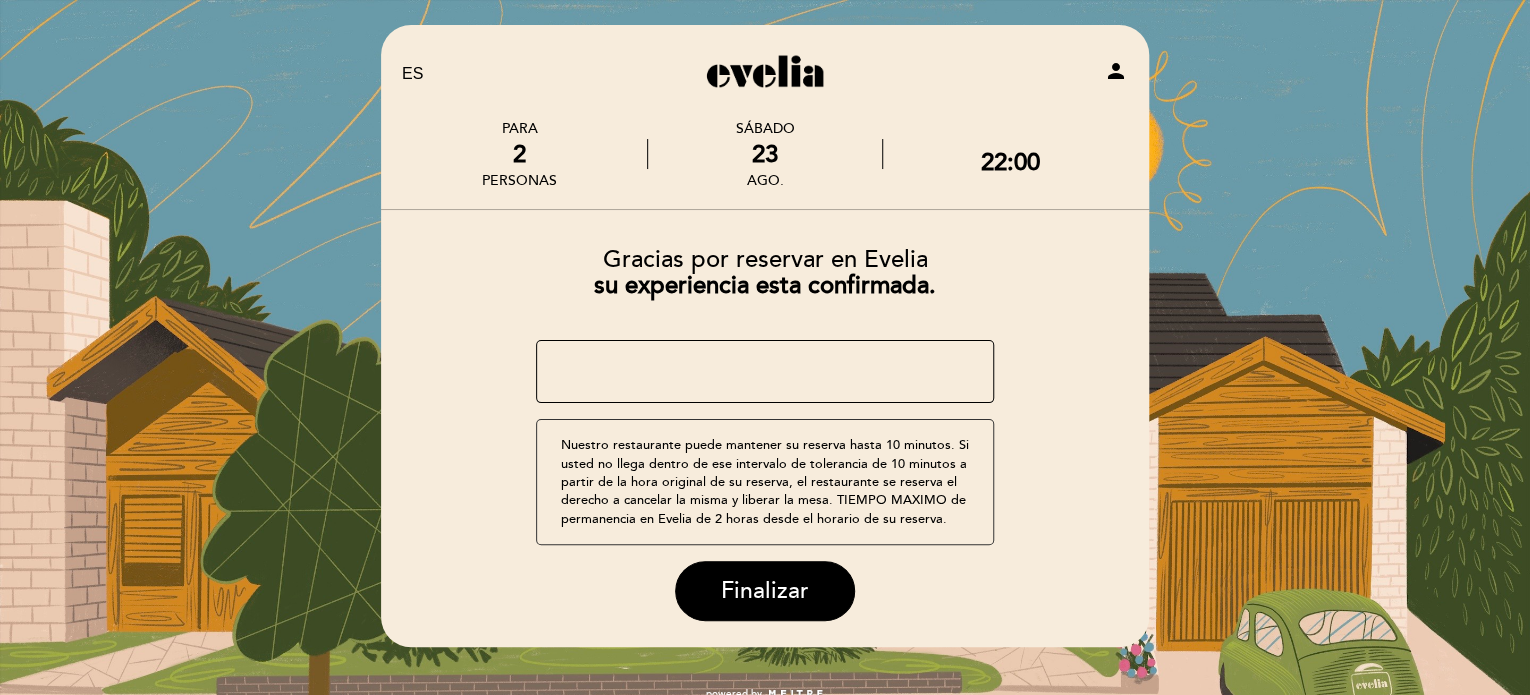 click at bounding box center [765, 372] 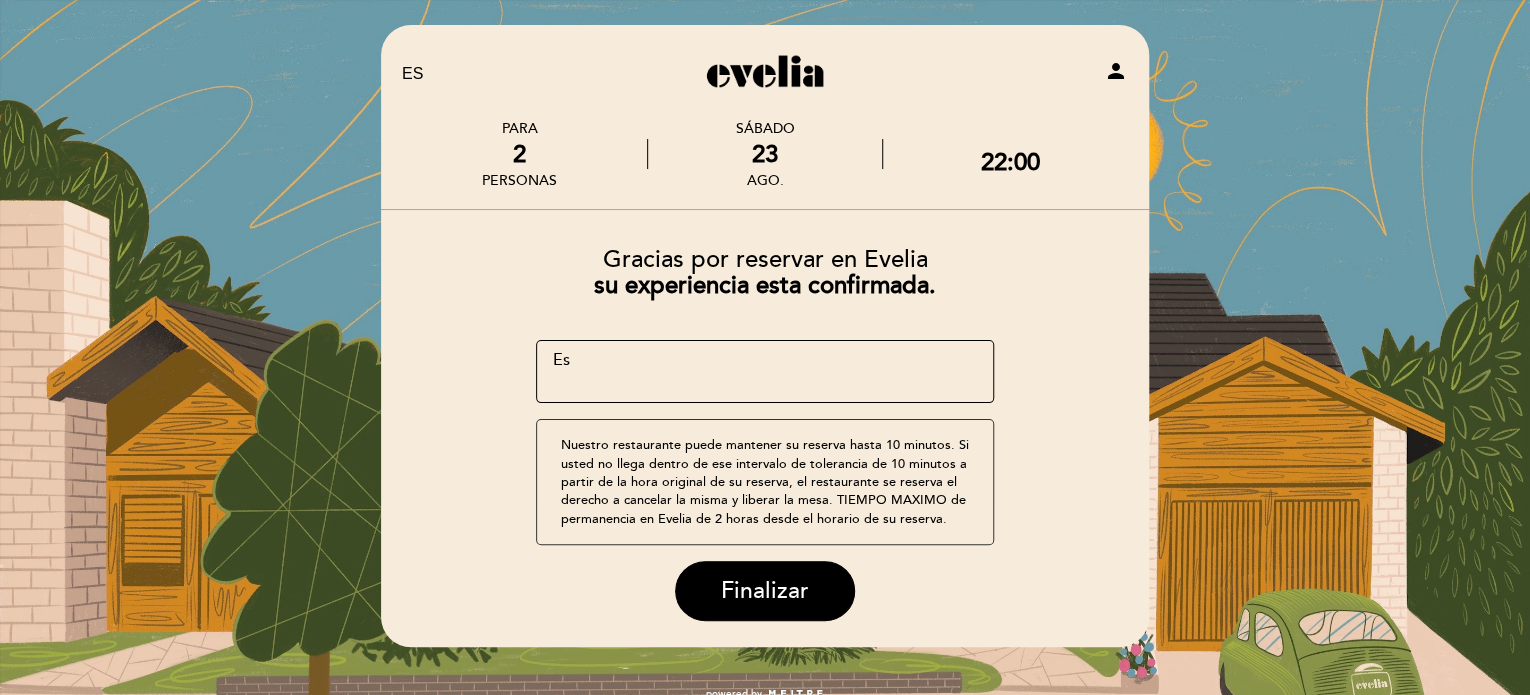 type on "E" 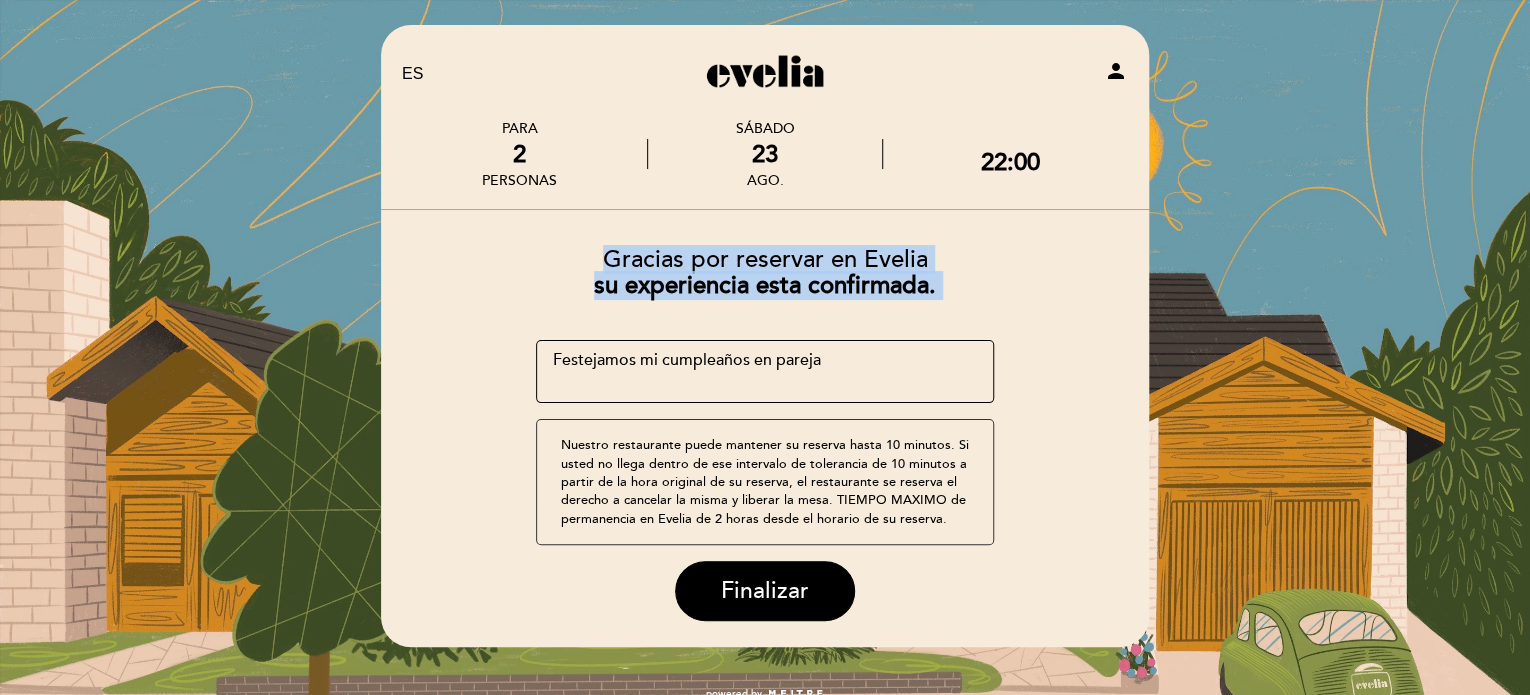 drag, startPoint x: 595, startPoint y: 254, endPoint x: 1129, endPoint y: 321, distance: 538.18677 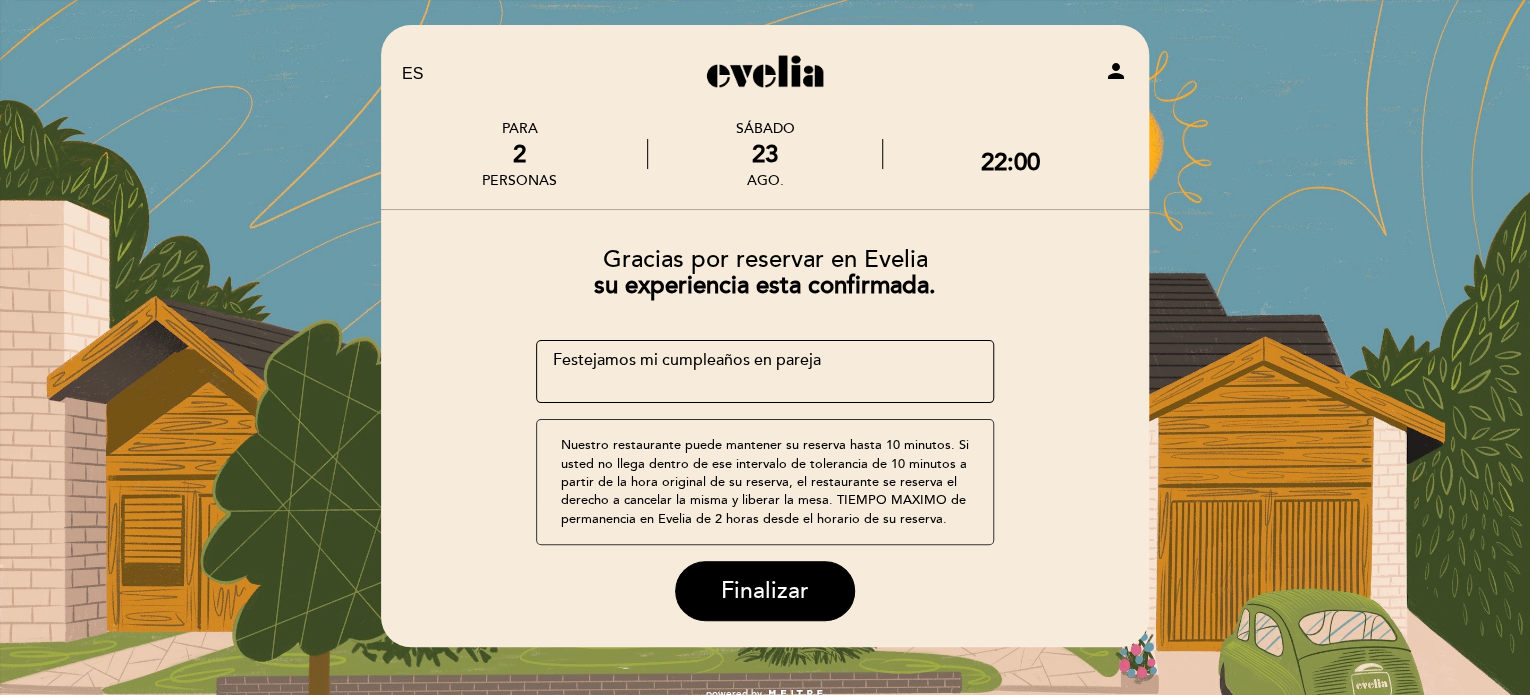 click at bounding box center [765, 372] 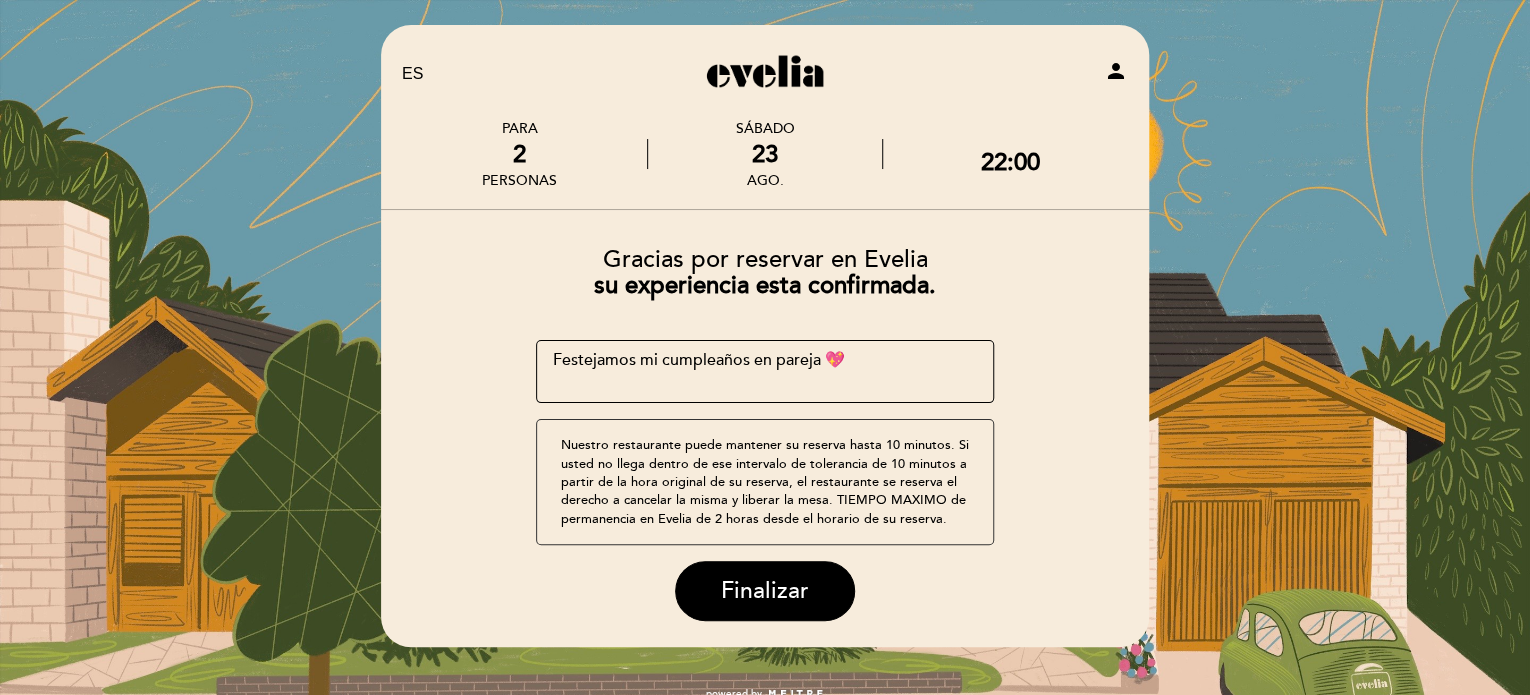 click at bounding box center (765, 372) 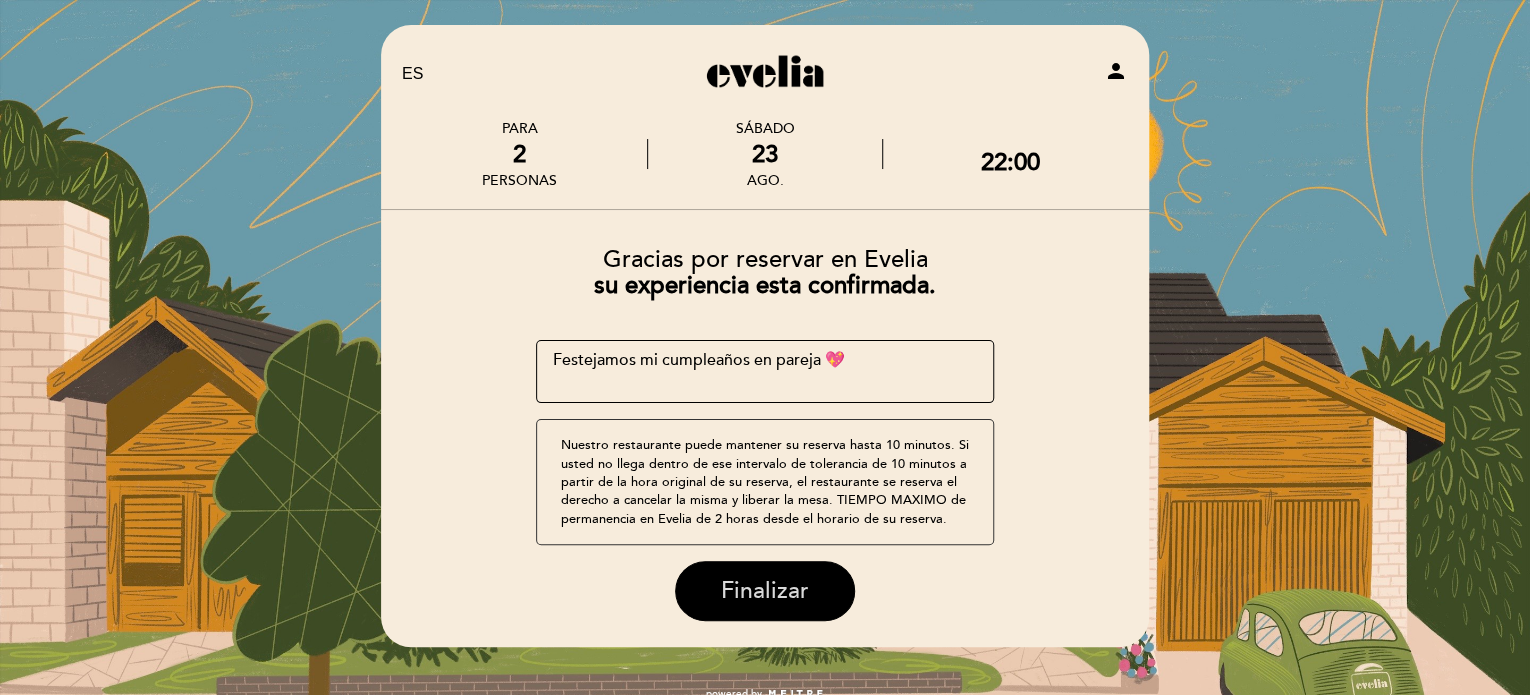 type on "Festejamos mi cumpleaños en pareja 💖" 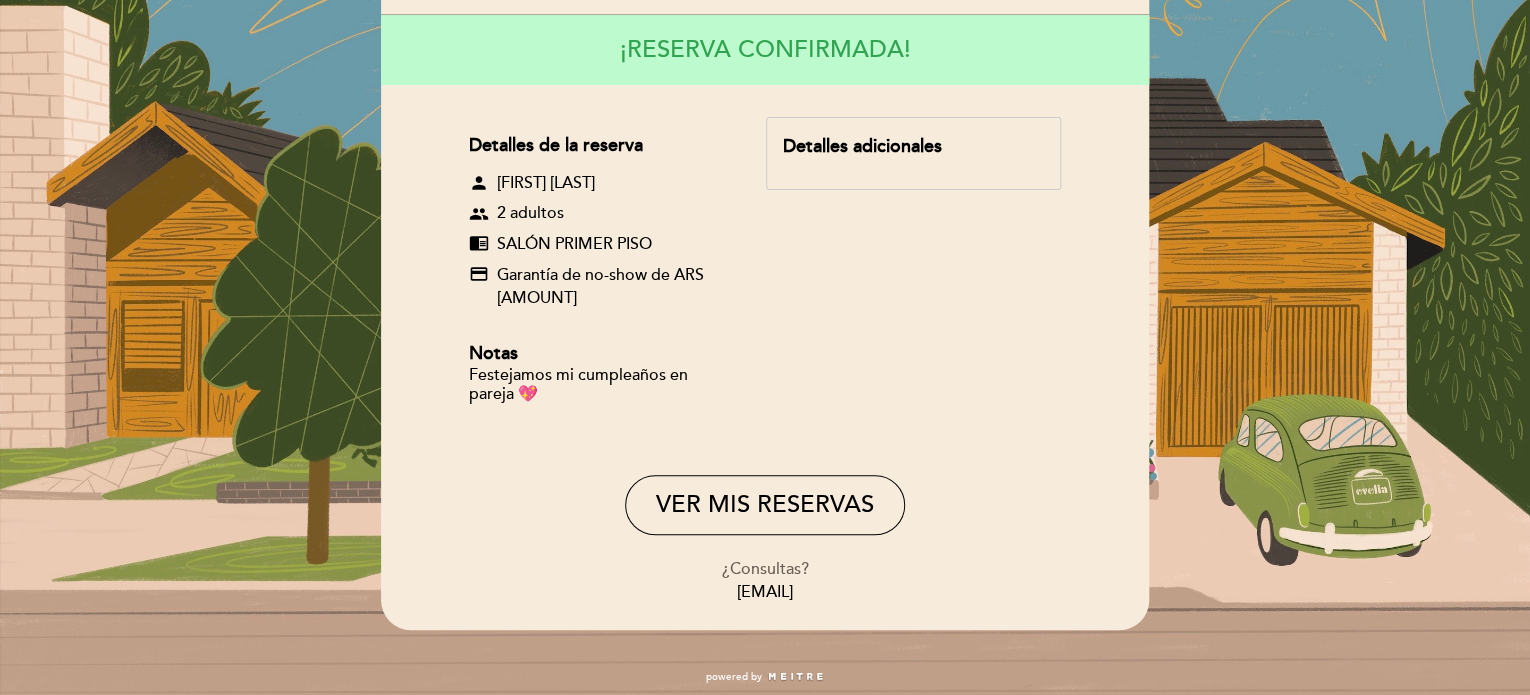 scroll, scrollTop: 200, scrollLeft: 0, axis: vertical 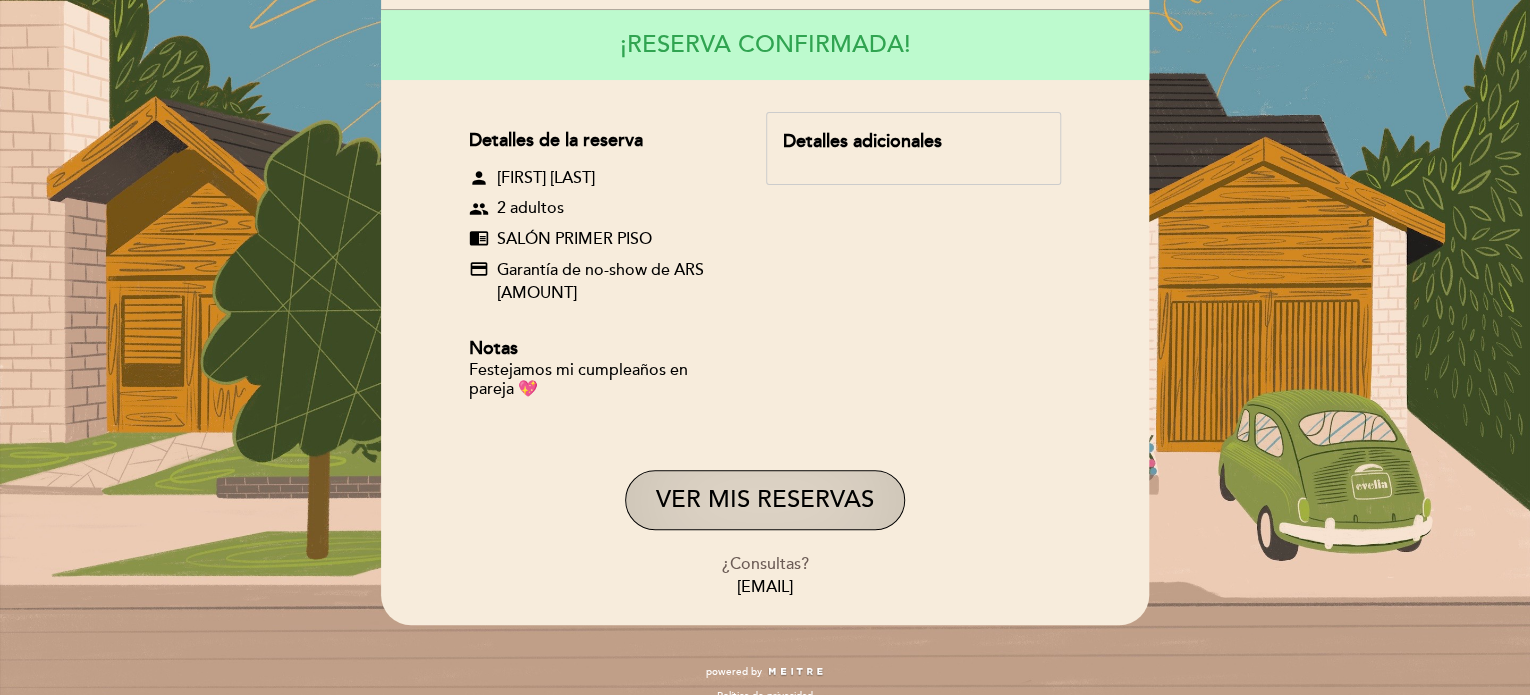 click on "VER MIS RESERVAS" at bounding box center (765, 500) 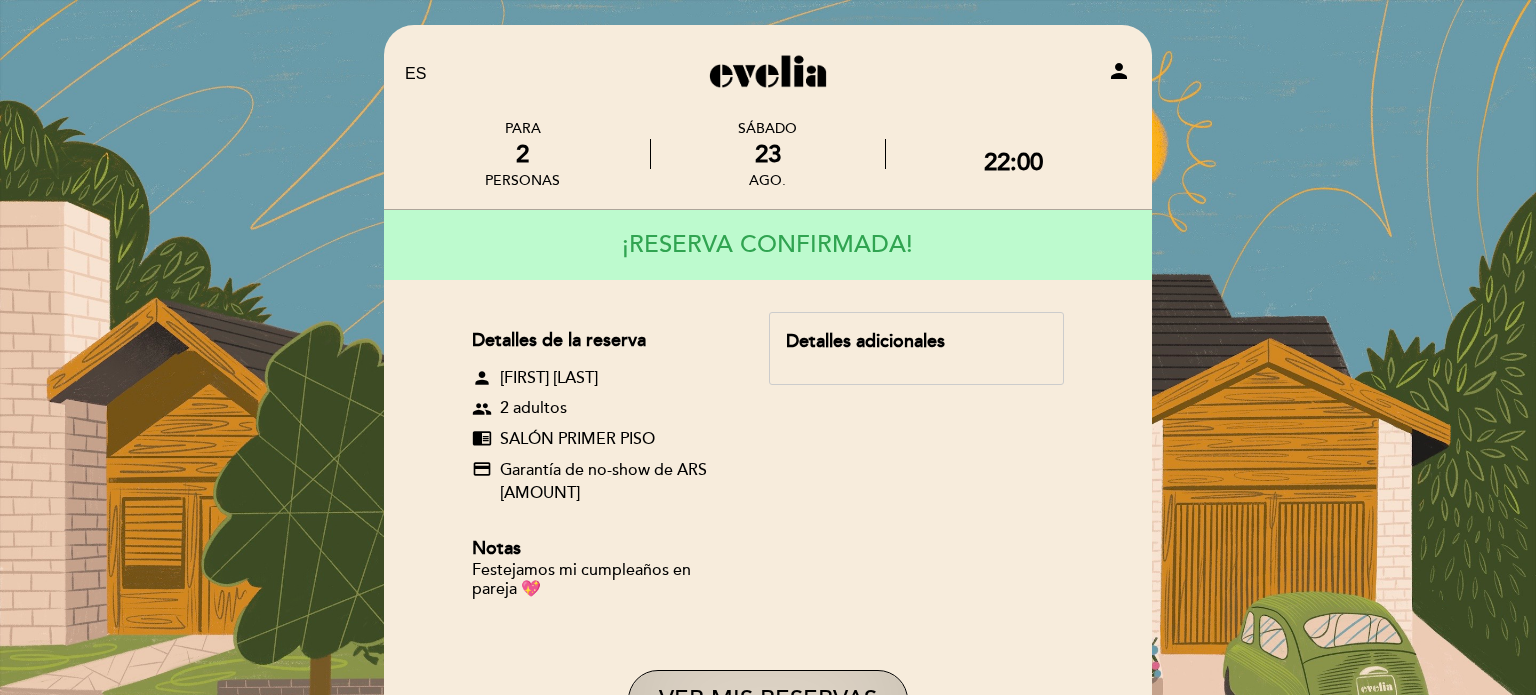 select on "es" 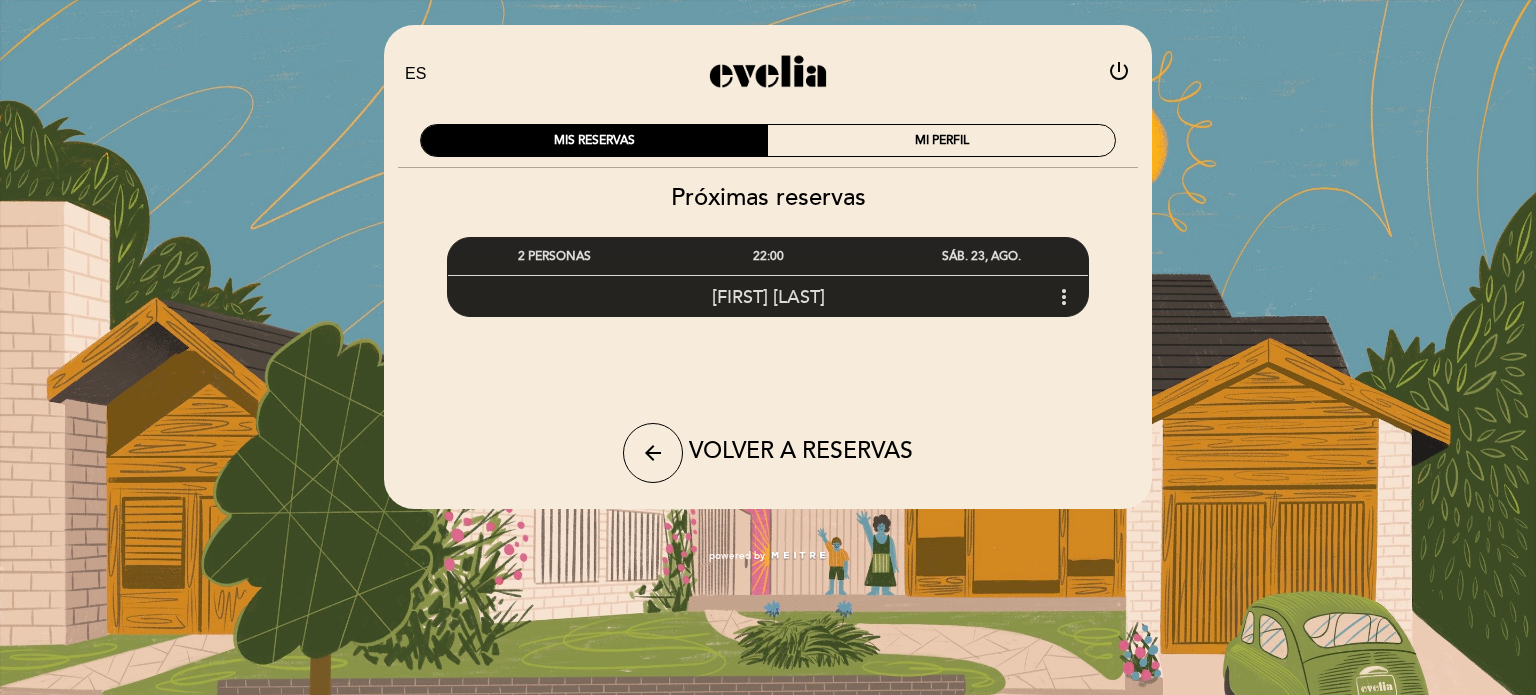click on "[FIRST] [LAST]
more_vert" at bounding box center (768, 296) 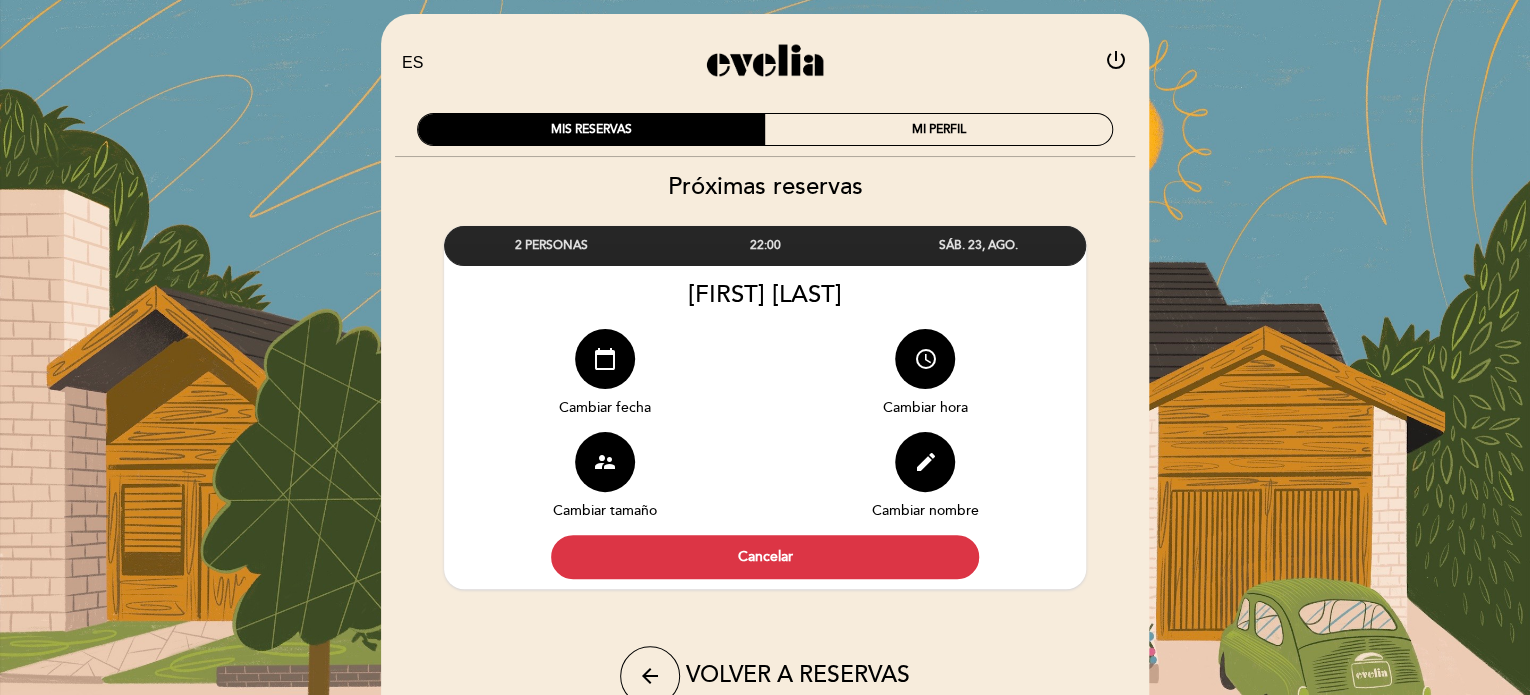 scroll, scrollTop: 0, scrollLeft: 0, axis: both 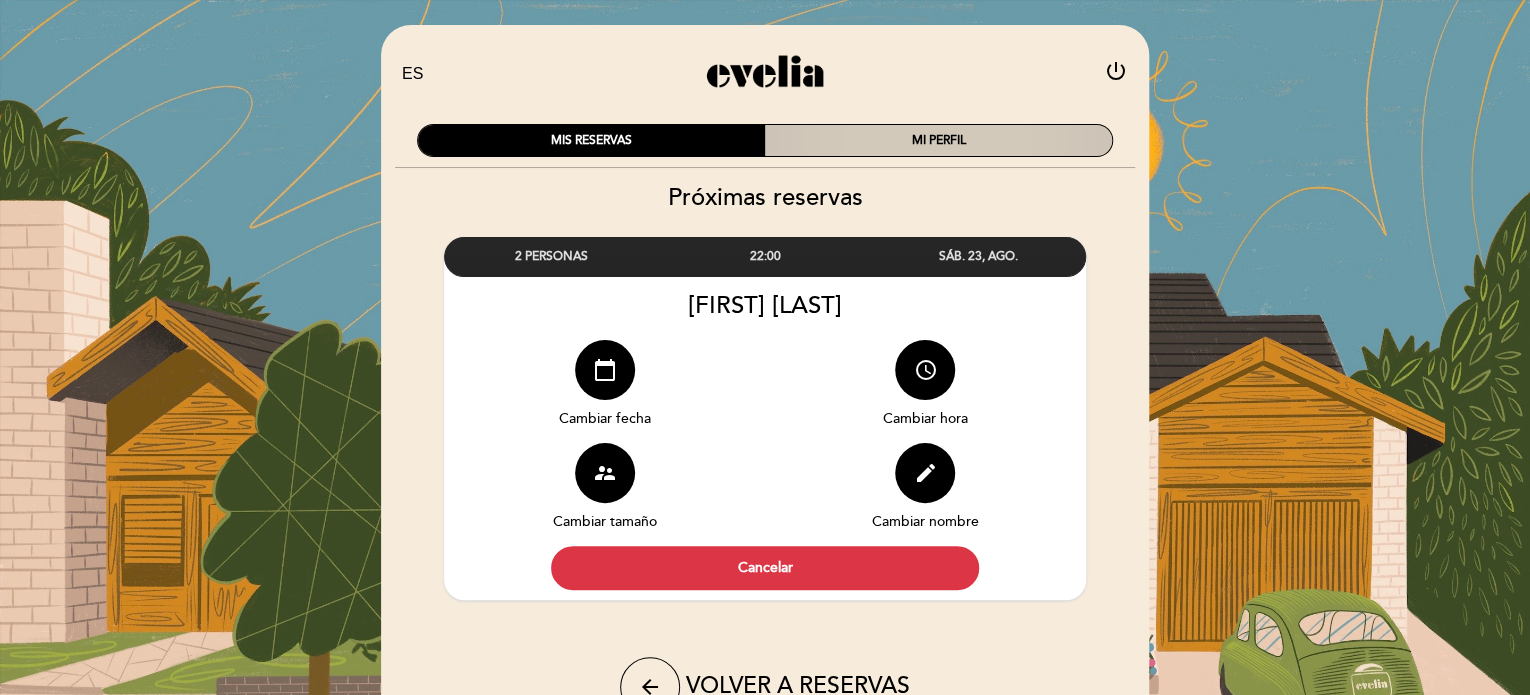 click on "MI PERFIL" at bounding box center [938, 140] 